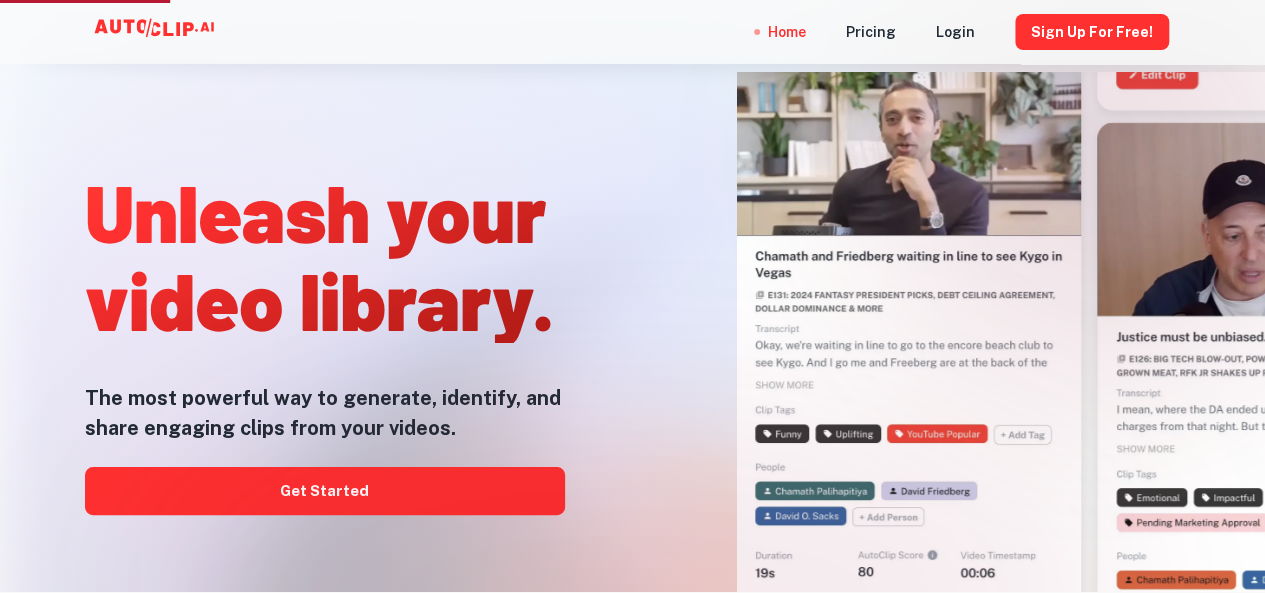 scroll, scrollTop: 0, scrollLeft: 0, axis: both 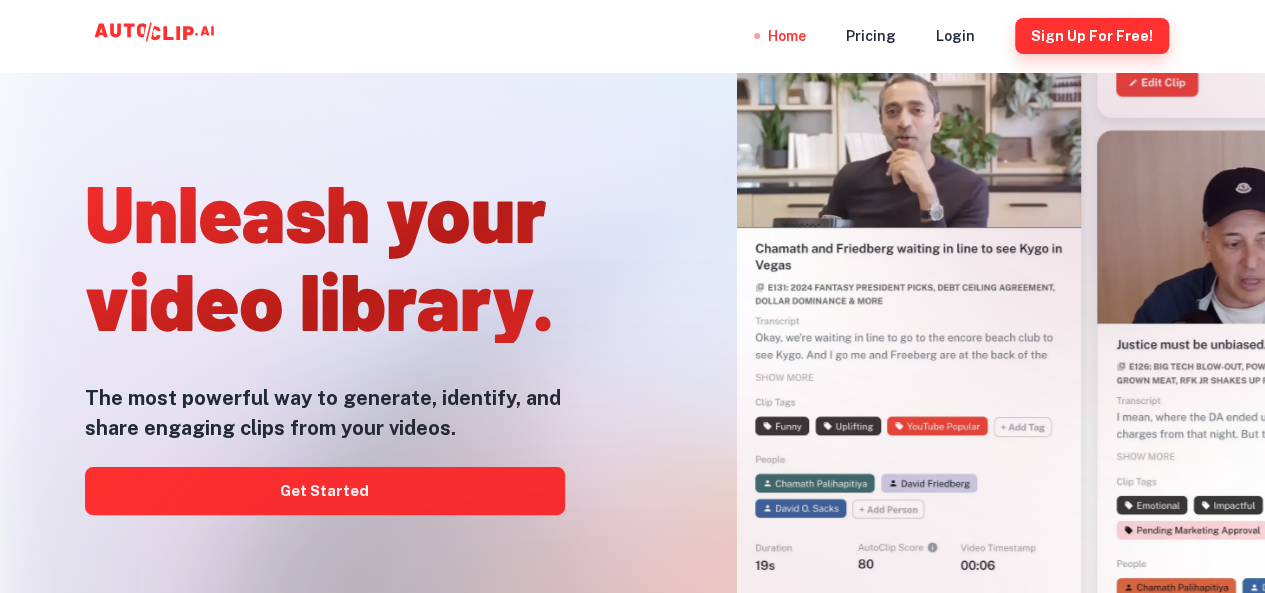 click on "Sign Up for free!" at bounding box center (1092, 36) 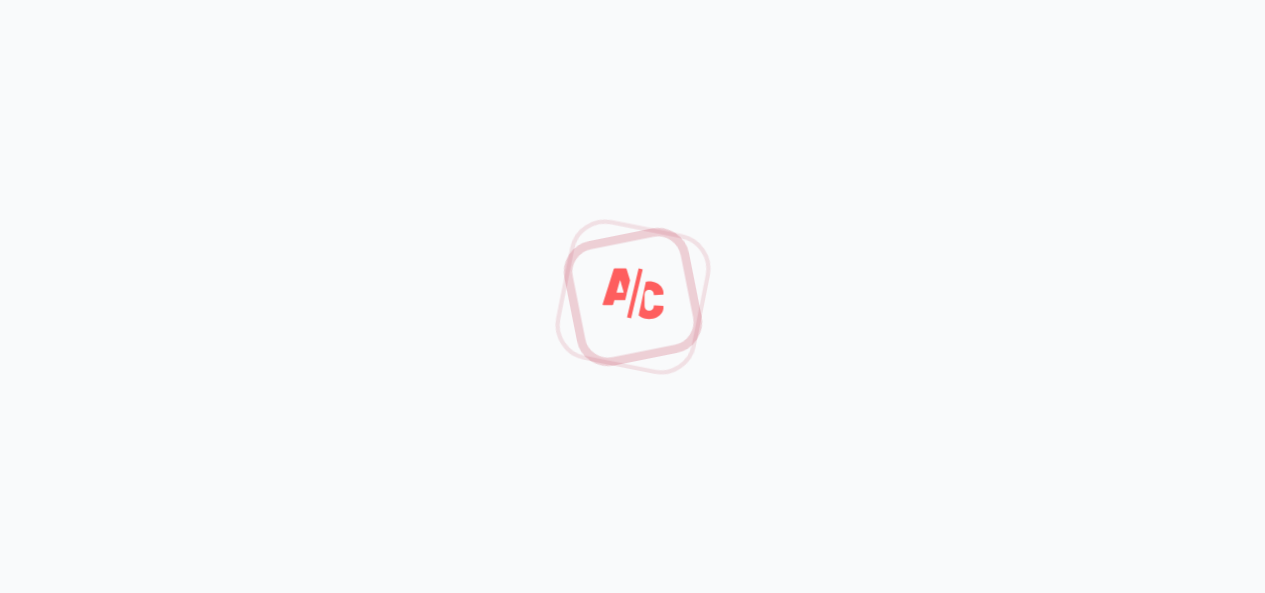 scroll, scrollTop: 0, scrollLeft: 0, axis: both 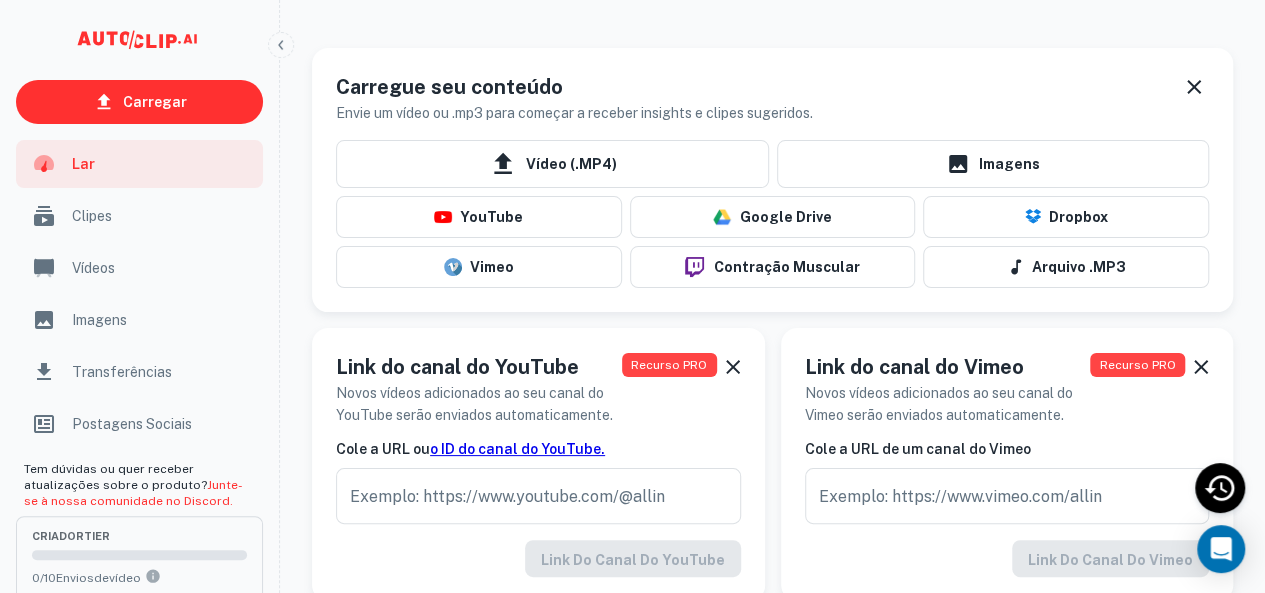 click on "Carregue seu conteúdo Envie um vídeo ou .mp3 para começar a receber insights e clipes sugeridos." at bounding box center (772, 90) 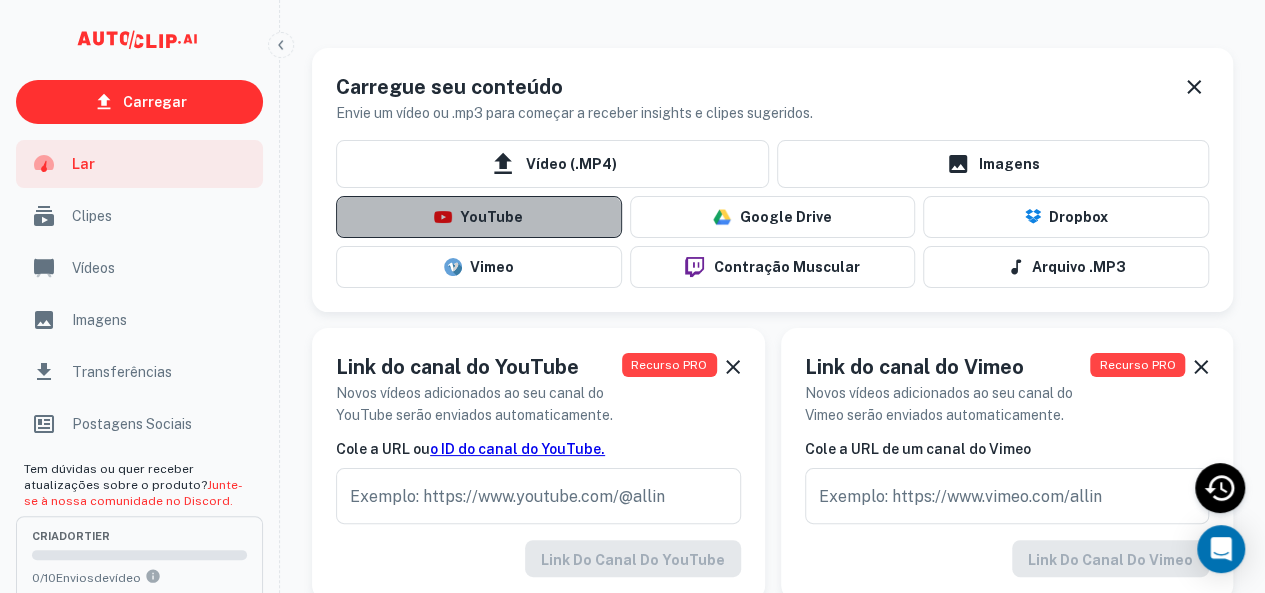 click on "YouTube" at bounding box center [479, 217] 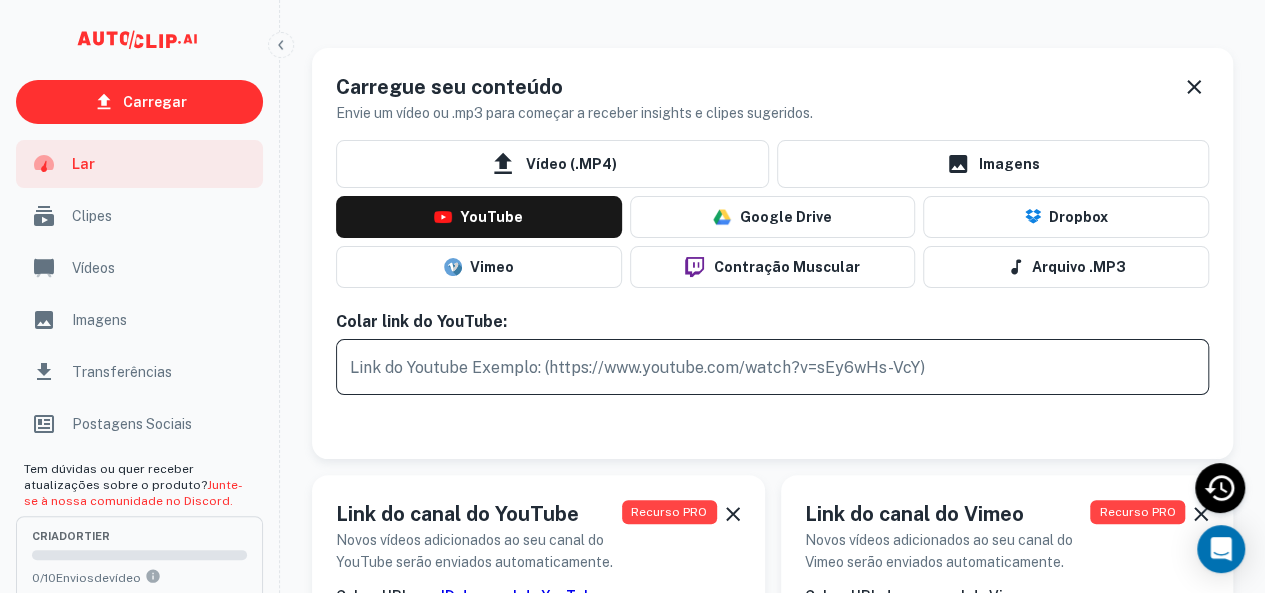 click at bounding box center [772, 367] 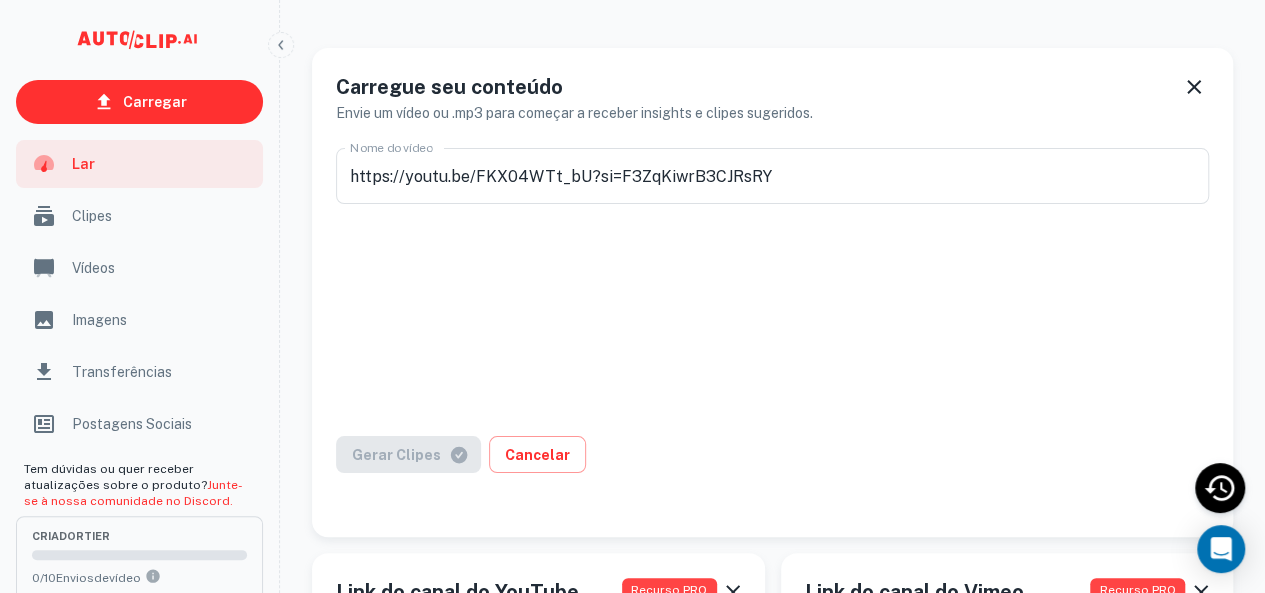 click at bounding box center (772, 320) 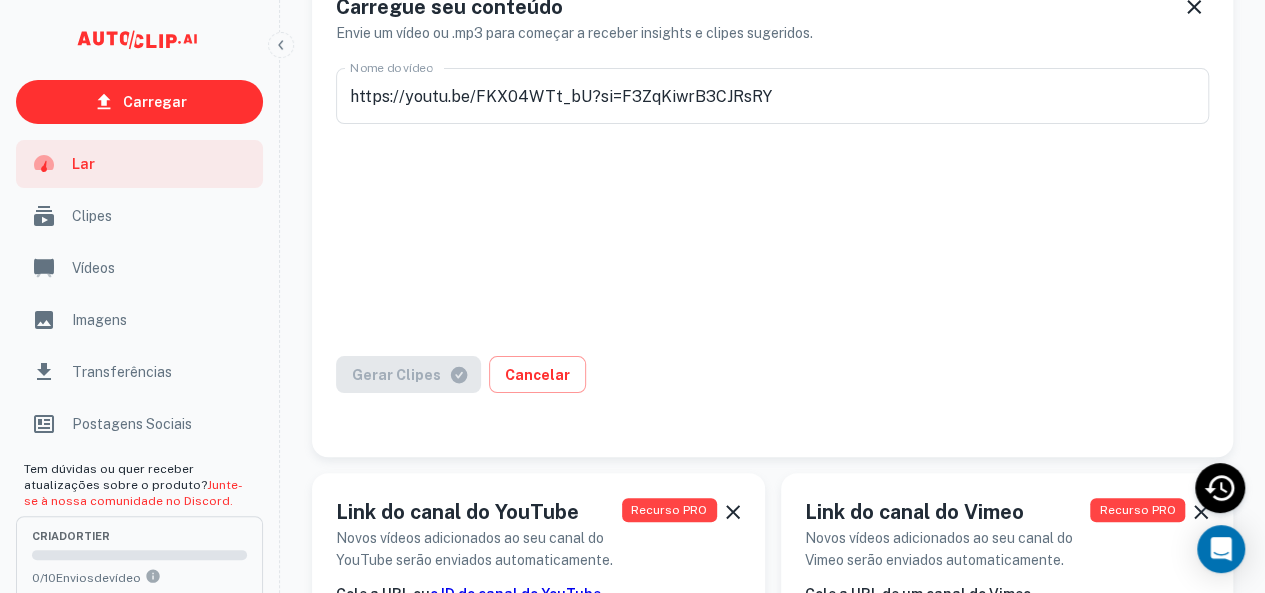 scroll, scrollTop: 0, scrollLeft: 0, axis: both 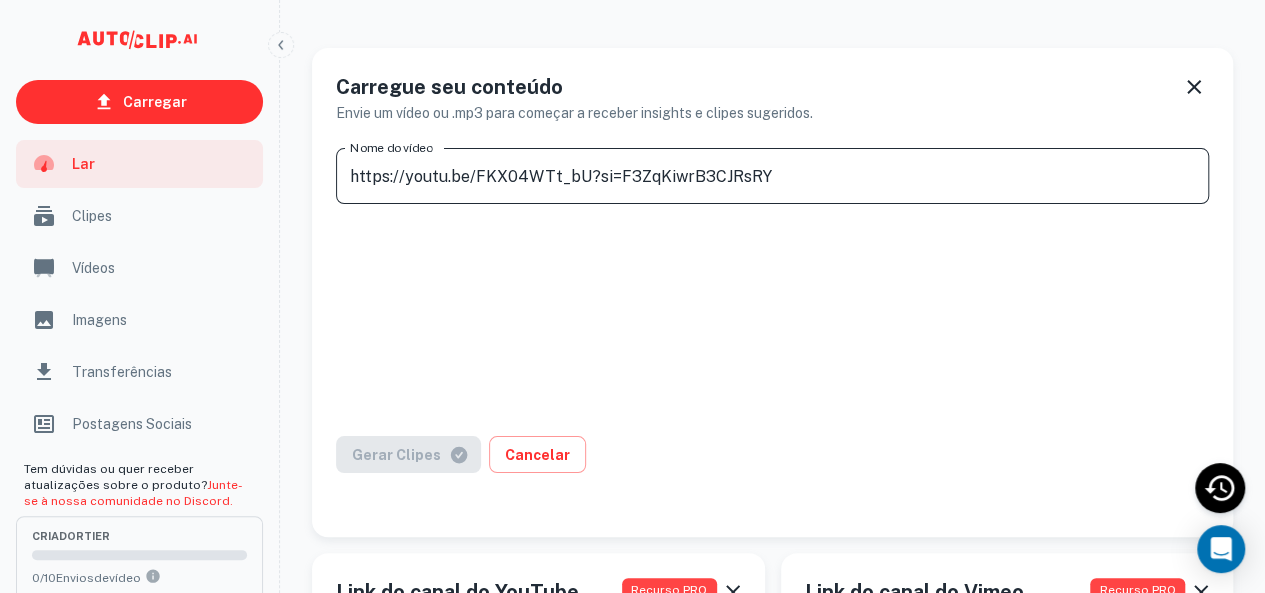 drag, startPoint x: 790, startPoint y: 173, endPoint x: 297, endPoint y: 178, distance: 493.02536 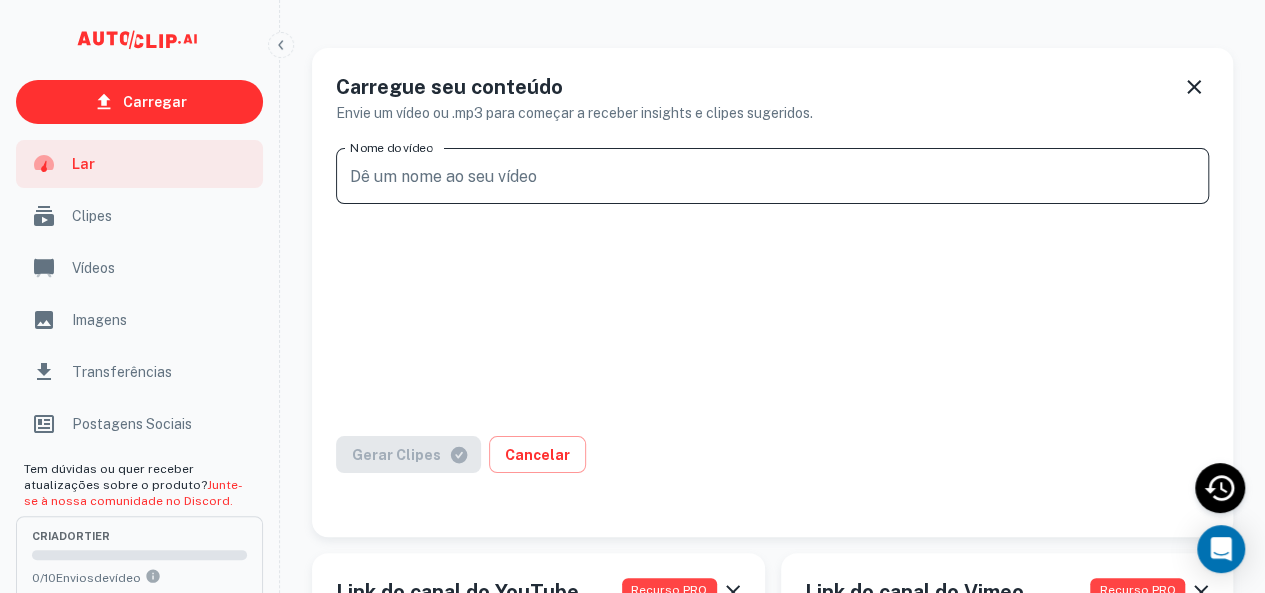 paste on "https://www.youtube.com/watch?v=MR9dQ0fAryU&t=6s" 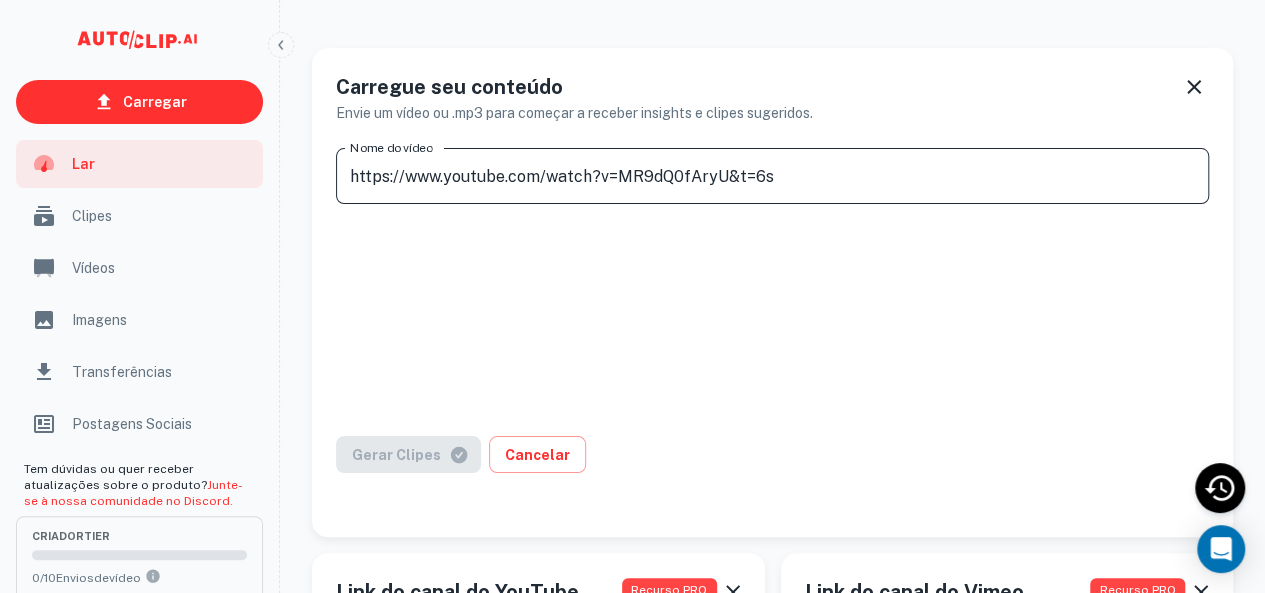 type on "https://www.youtube.com/watch?v=MR9dQ0fAryU&t=6s" 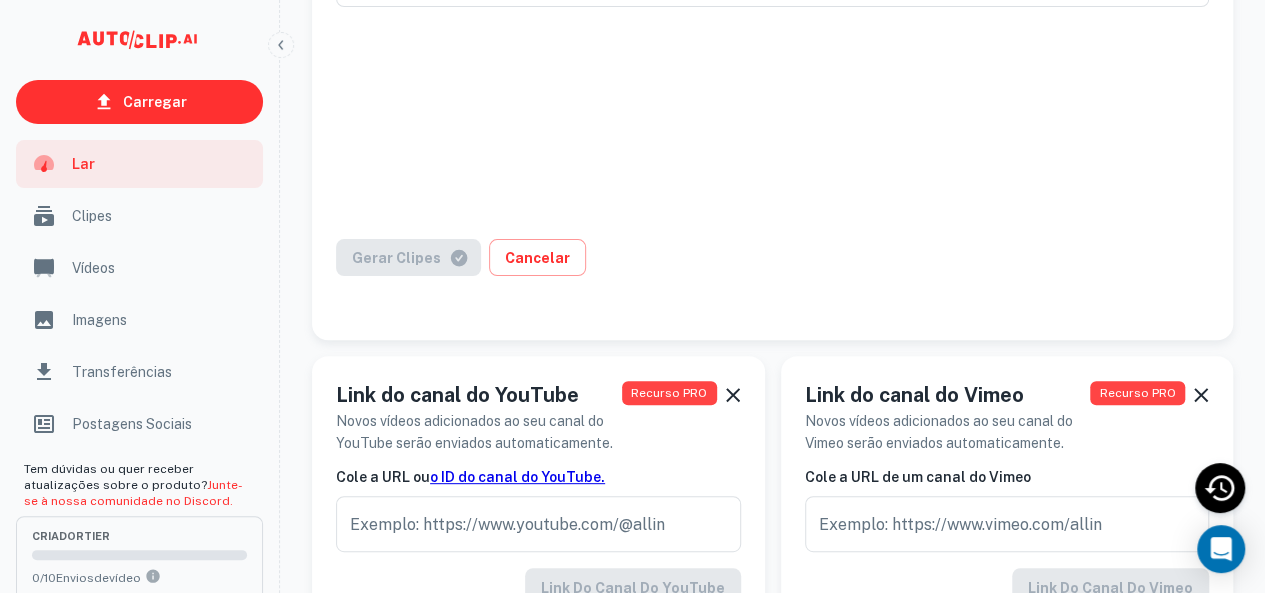 scroll, scrollTop: 200, scrollLeft: 0, axis: vertical 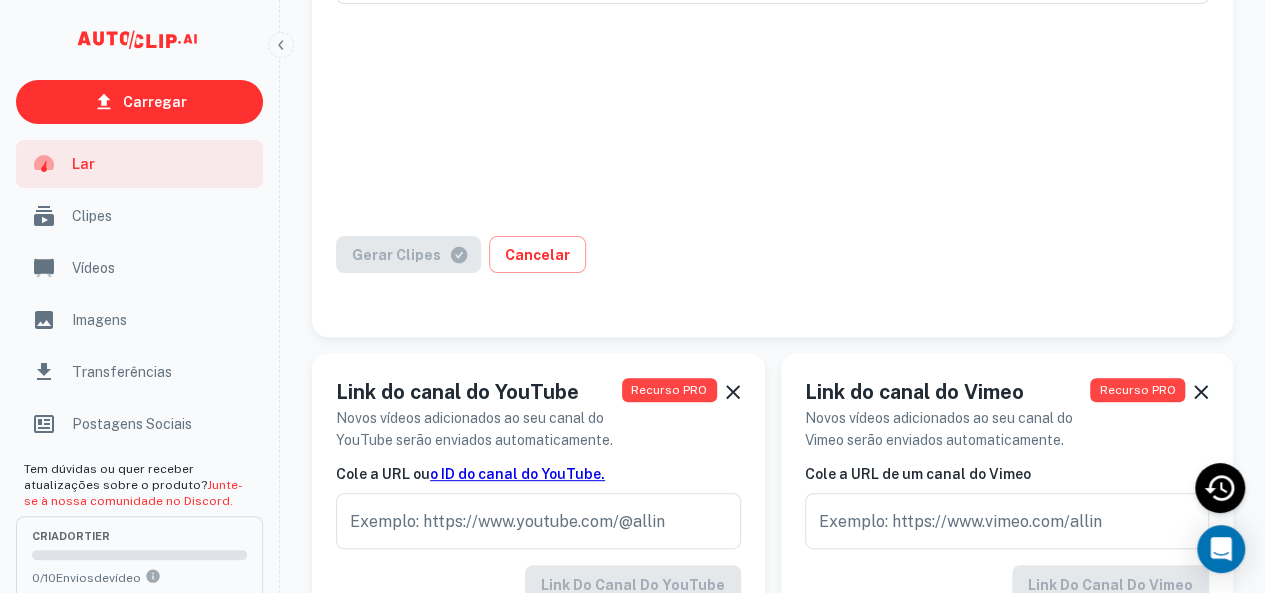 click on "Gerar clipes Cancelar" at bounding box center [772, 266] 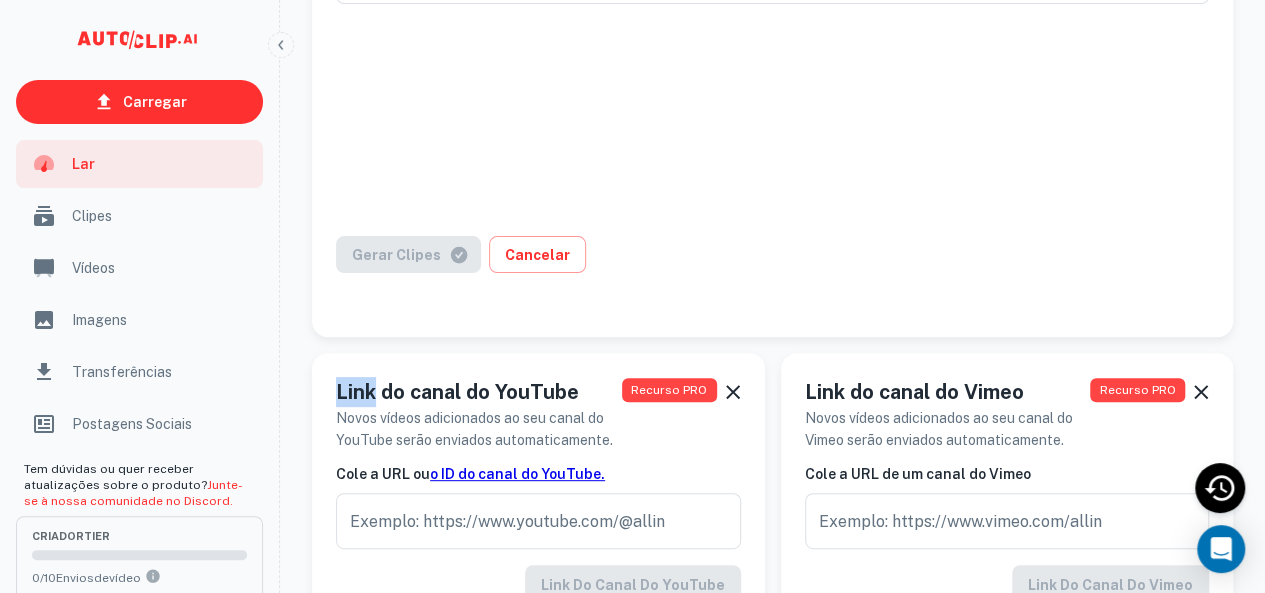 click on "Gerar clipes Cancelar" at bounding box center [772, 266] 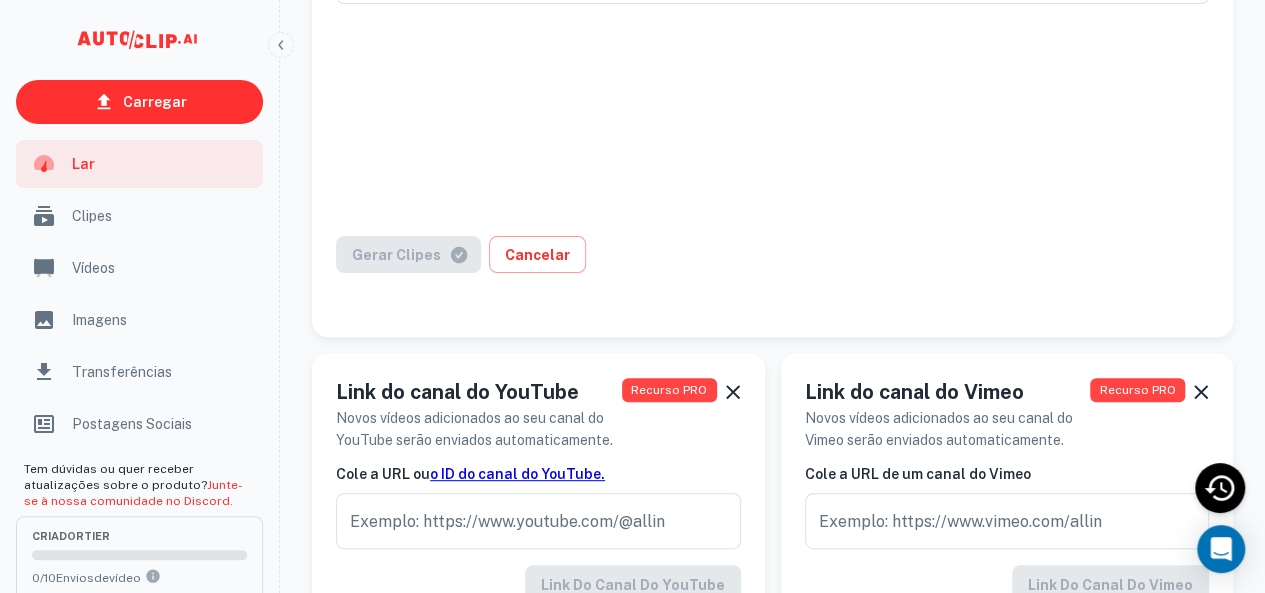 click on "Gerar clipes Cancelar" at bounding box center (772, 266) 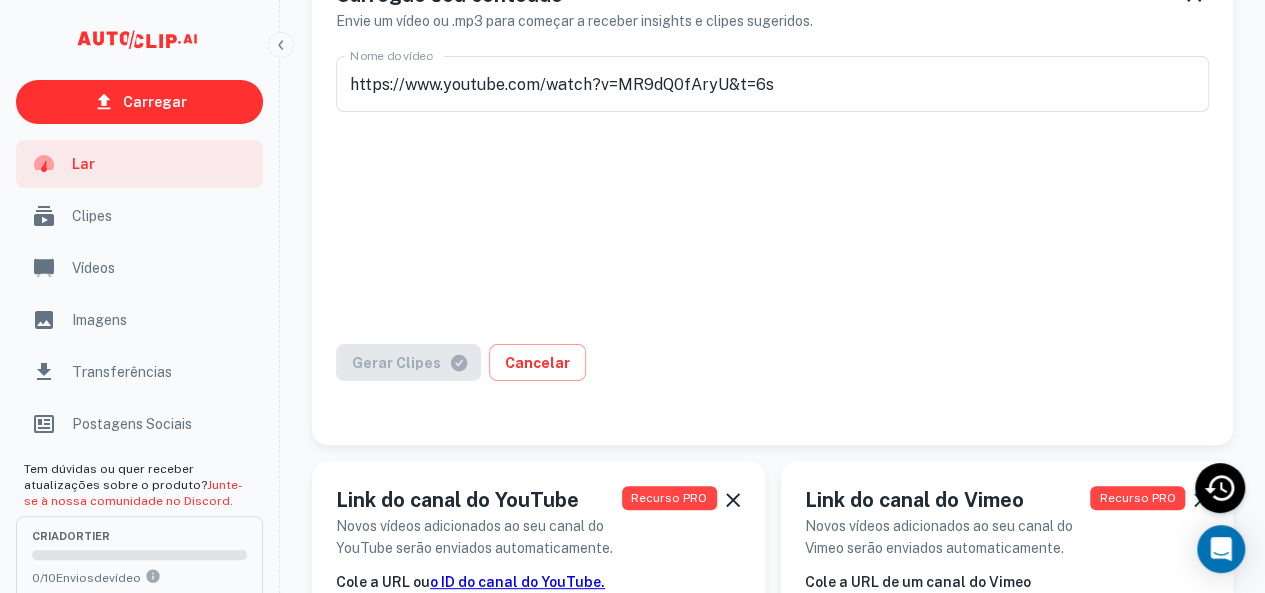 scroll, scrollTop: 0, scrollLeft: 0, axis: both 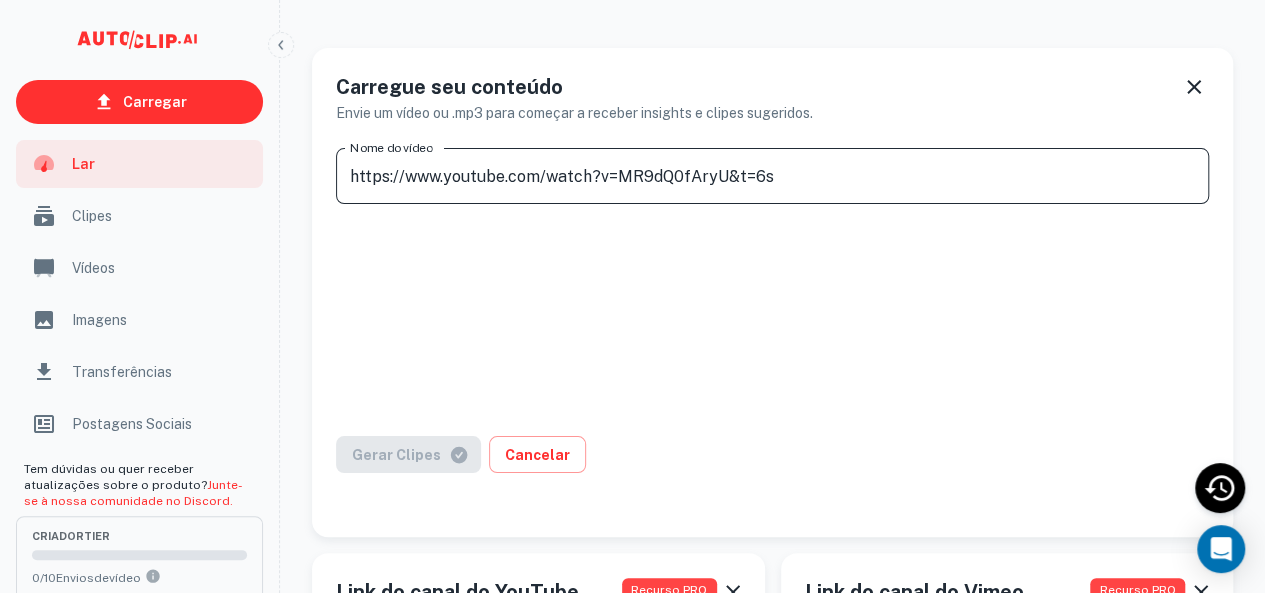 click on "https://www.youtube.com/watch?v=MR9dQ0fAryU&t=6s" at bounding box center (772, 176) 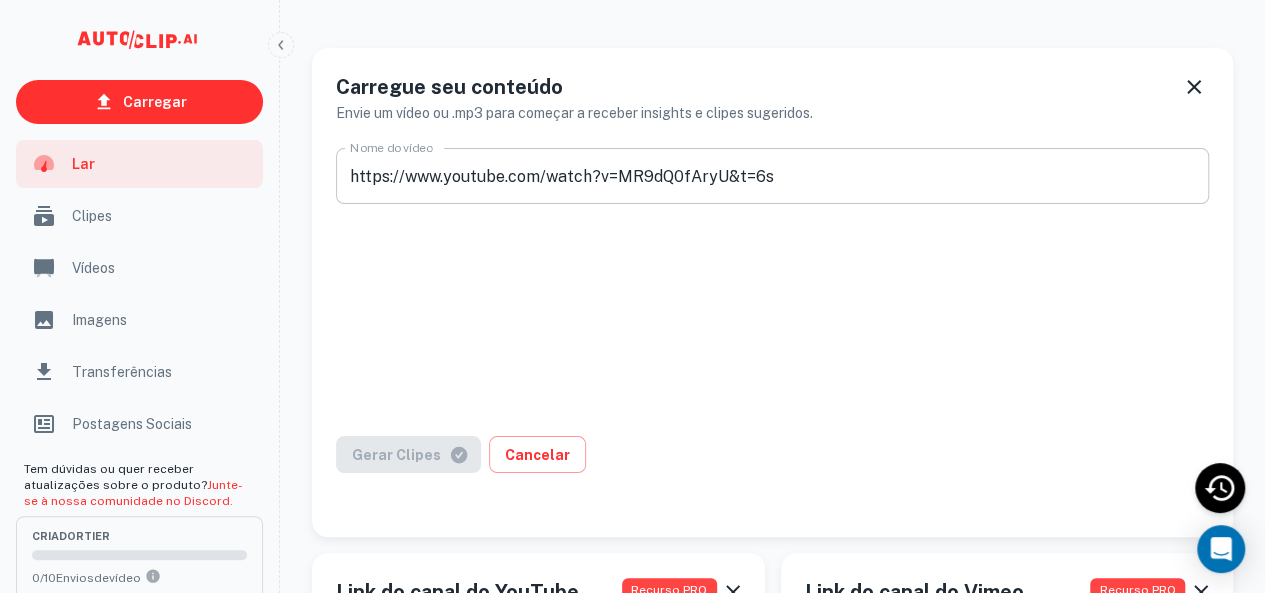 click on "https://www.youtube.com/watch?v=MR9dQ0fAryU&t=6s" at bounding box center (772, 176) 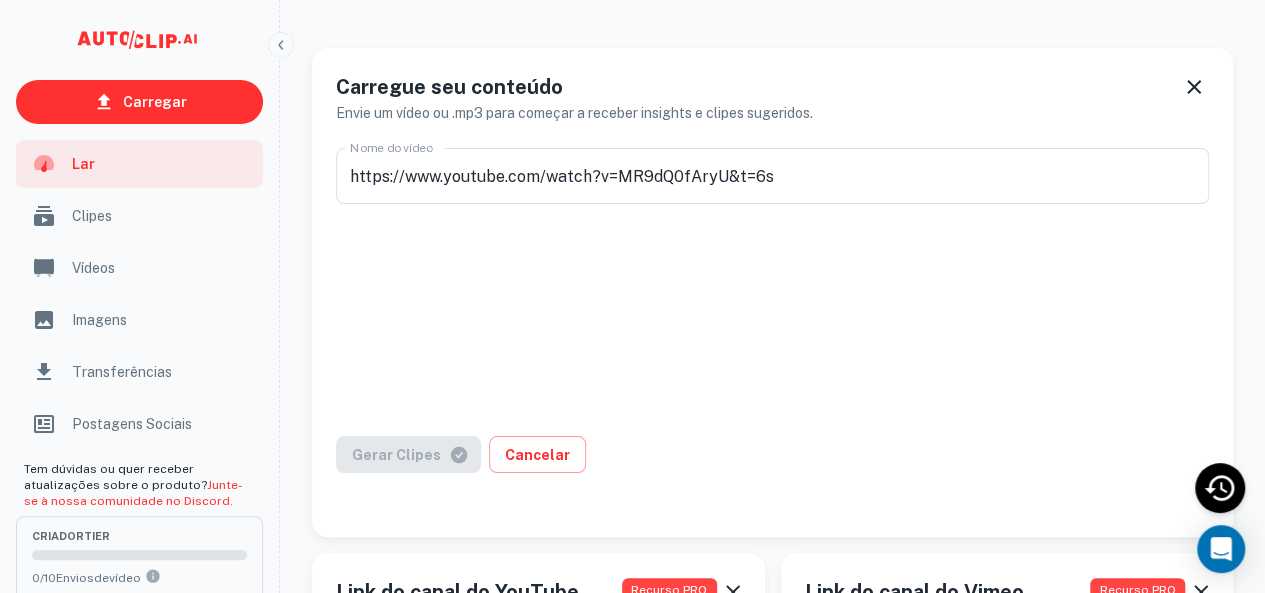 drag, startPoint x: 780, startPoint y: 303, endPoint x: 679, endPoint y: 406, distance: 144.25671 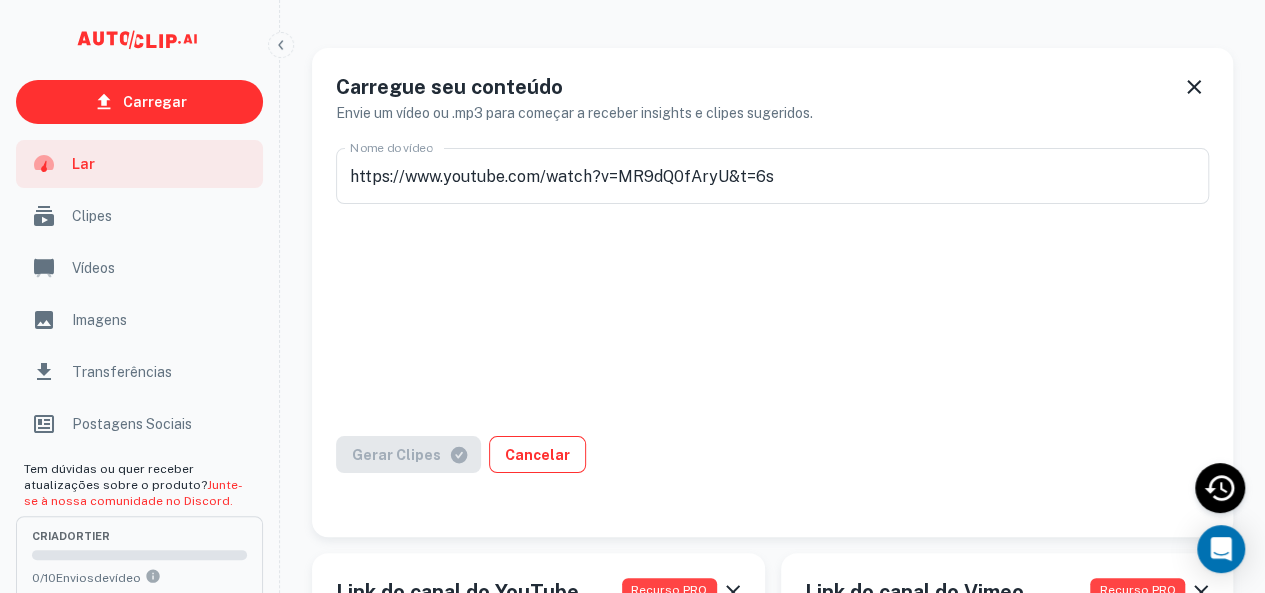 click on "Cancelar" at bounding box center [537, 455] 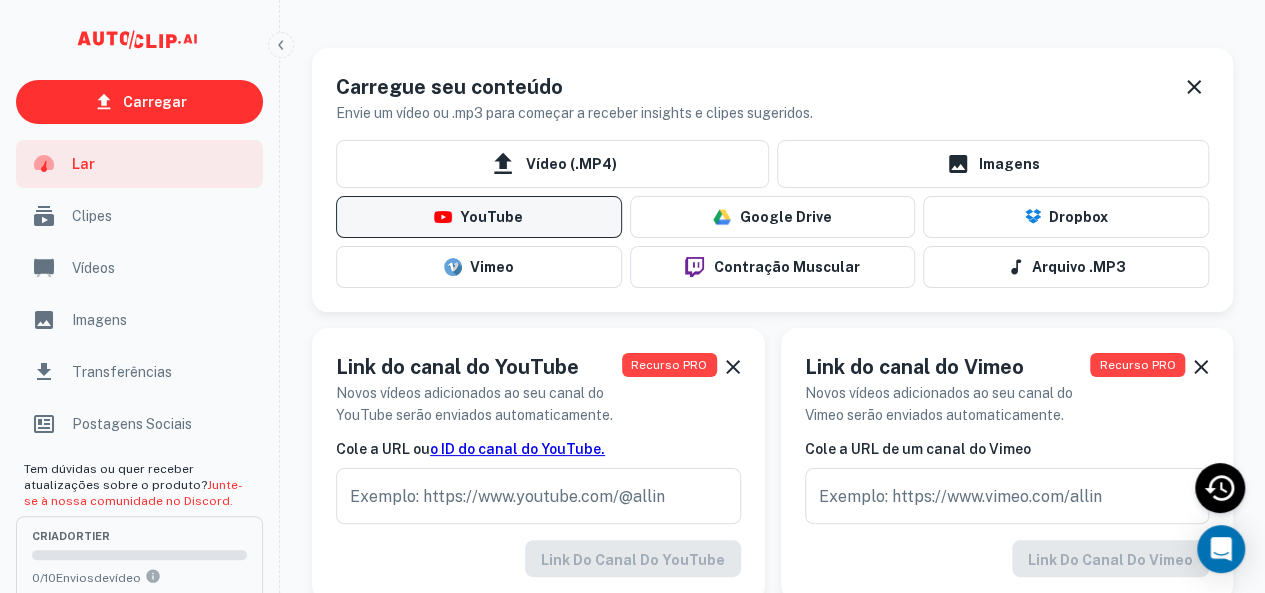 click on "YouTube" at bounding box center [491, 218] 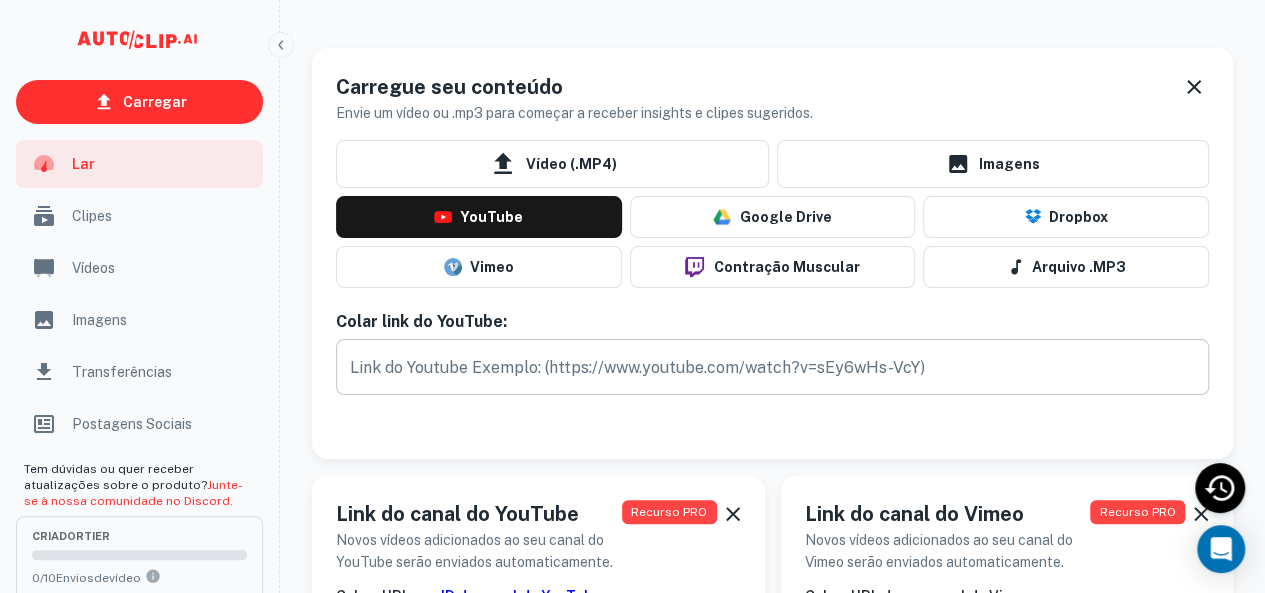 click at bounding box center [772, 367] 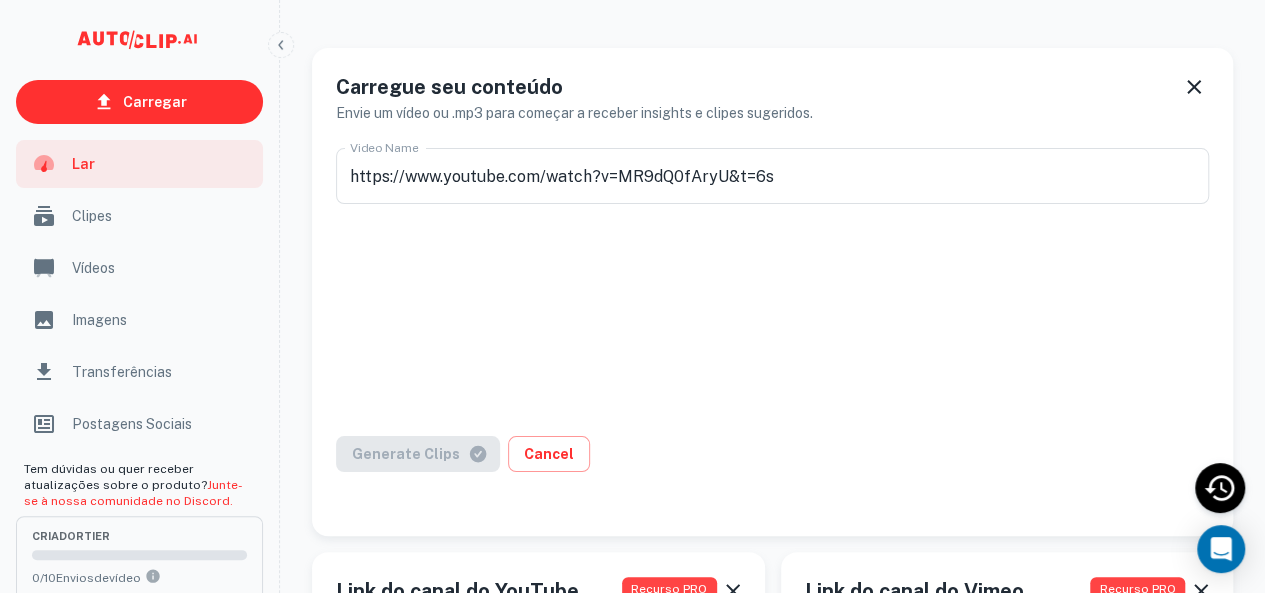 type on "A Esperança e a Âncora da Sua Alma | Pregação com Gustavo Lucena, fvc" 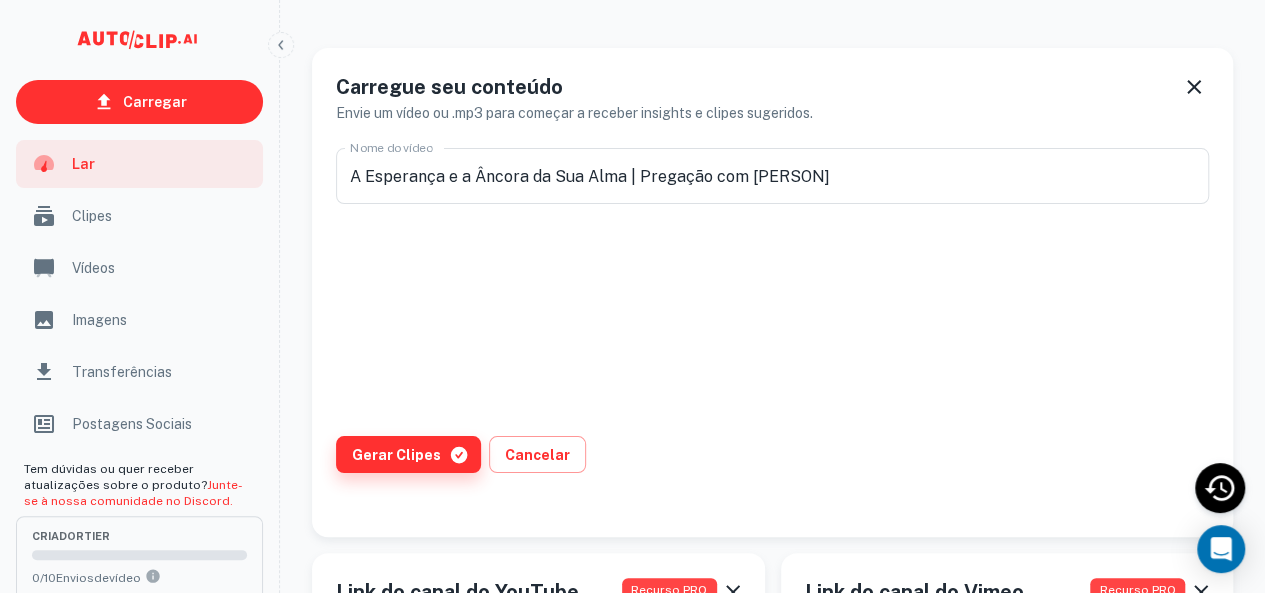 click on "Gerar clipes" at bounding box center [408, 454] 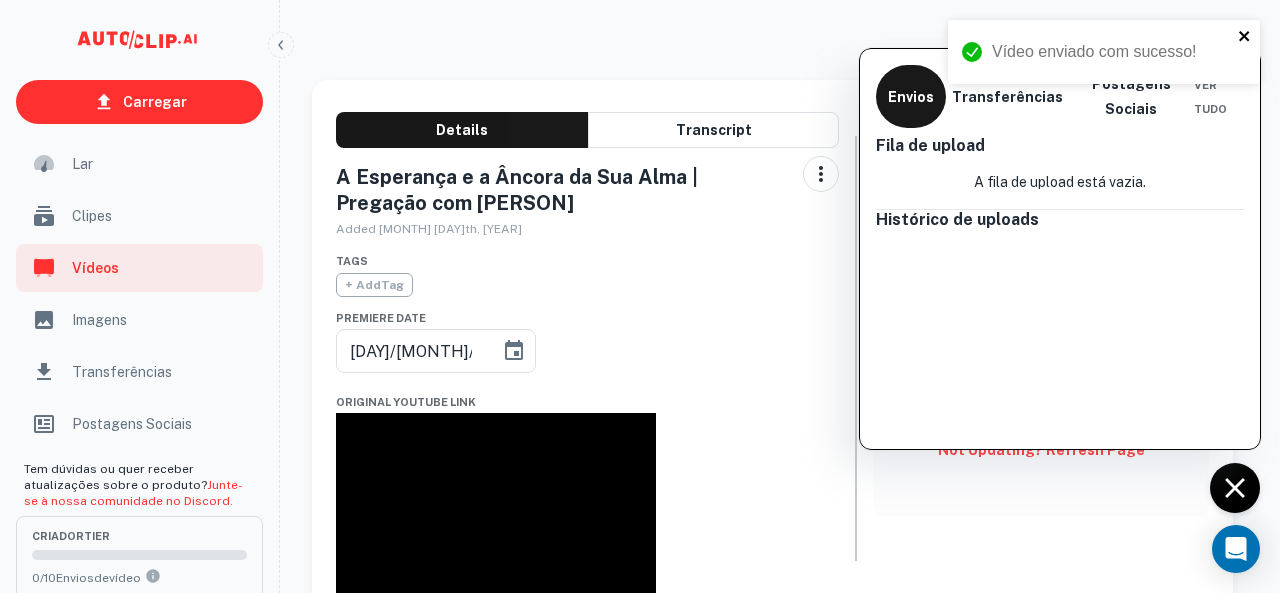 type on "01/08/2025" 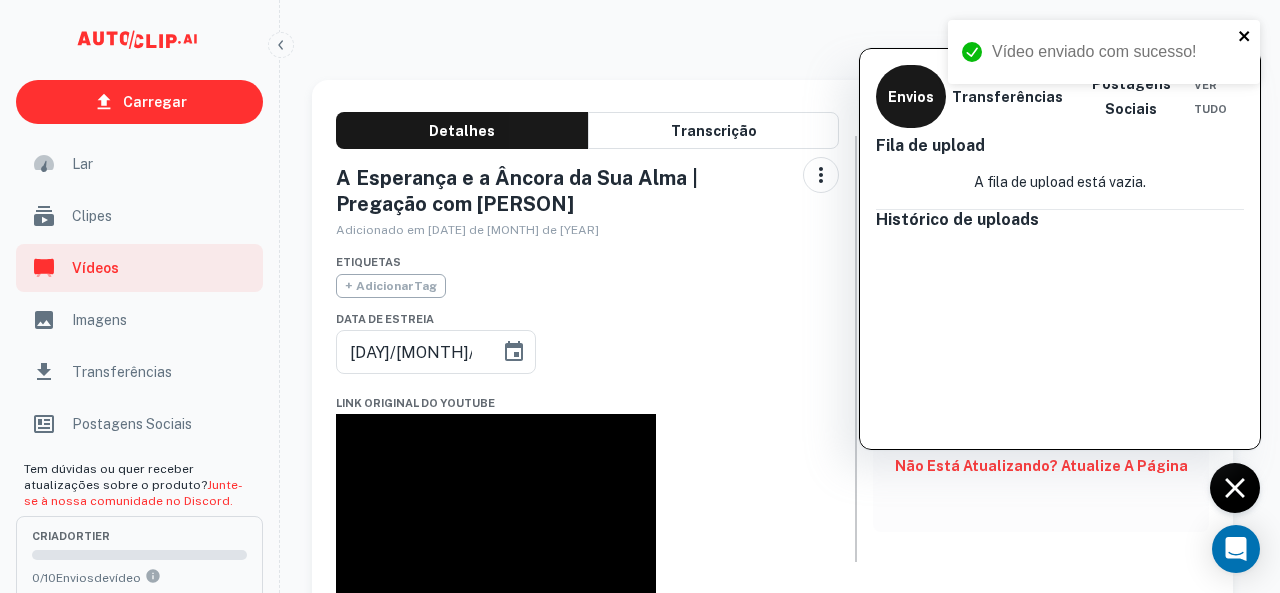 click 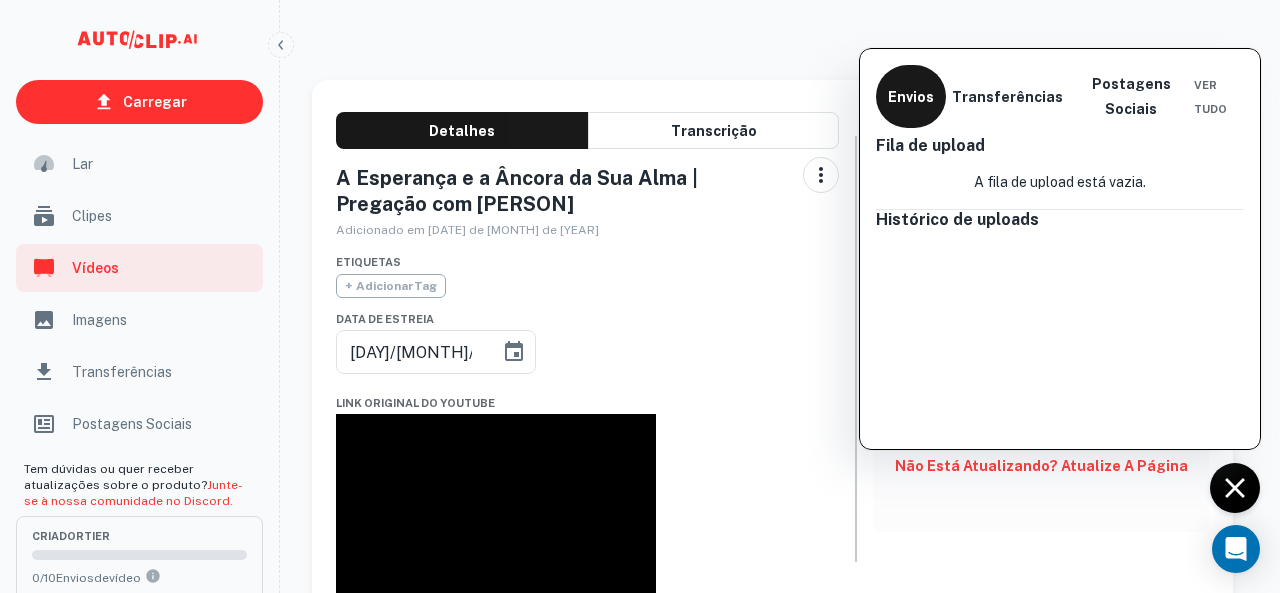 click at bounding box center (640, 296) 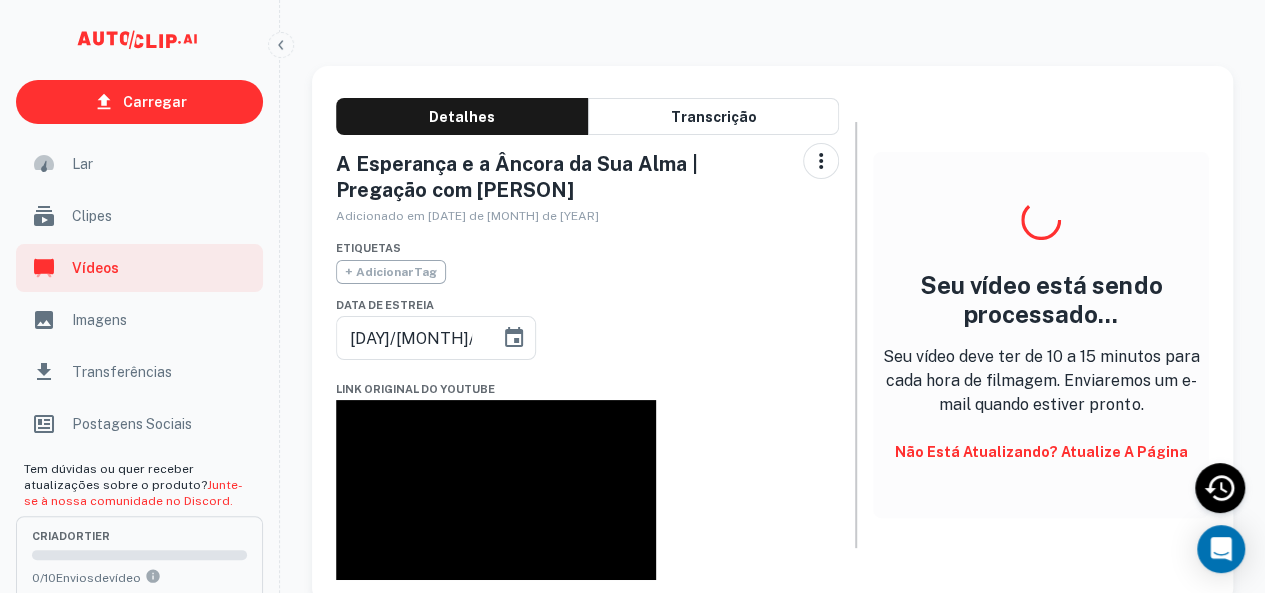 scroll, scrollTop: 0, scrollLeft: 0, axis: both 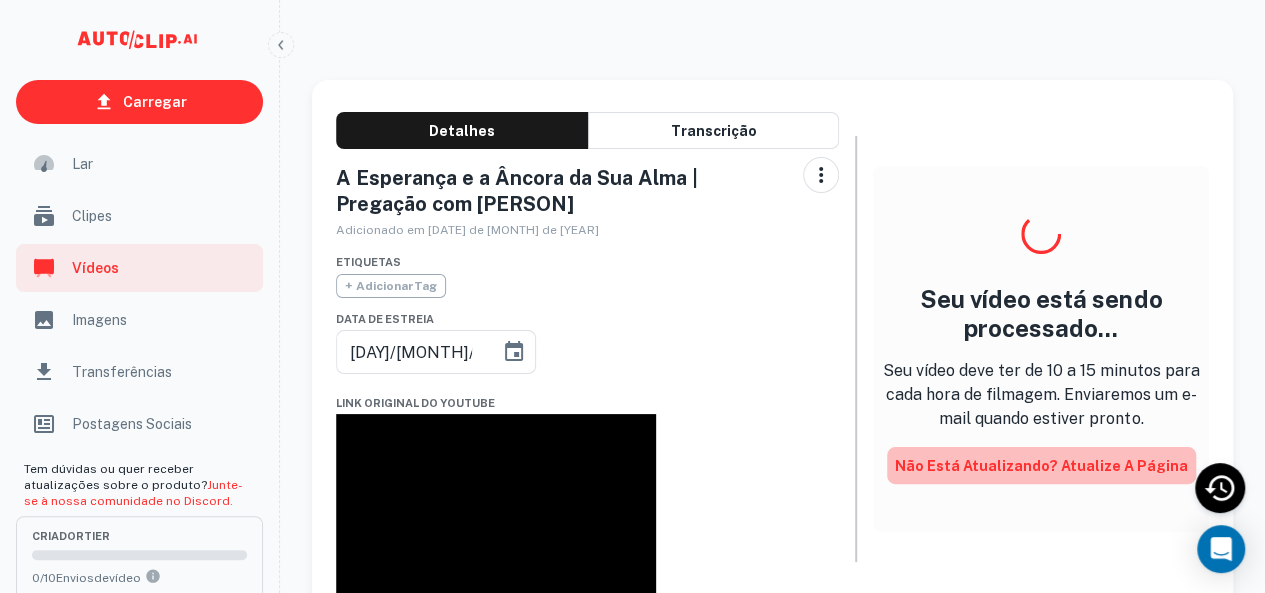 click on "Não está atualizando? Atualize a página" at bounding box center [1041, 466] 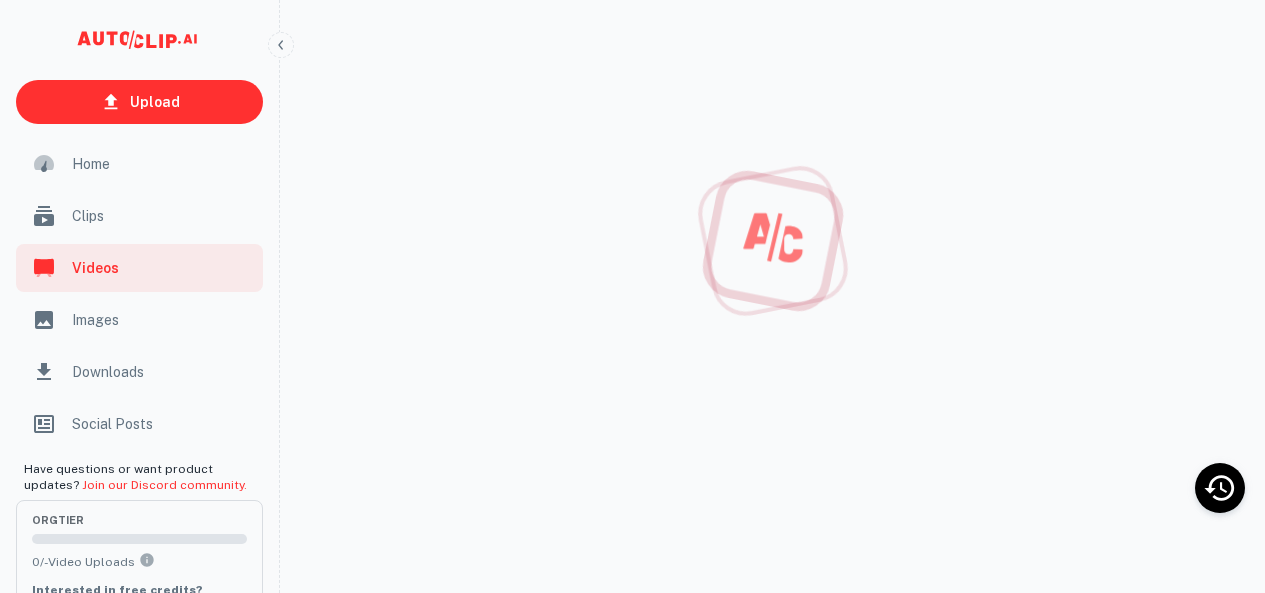 scroll, scrollTop: 0, scrollLeft: 0, axis: both 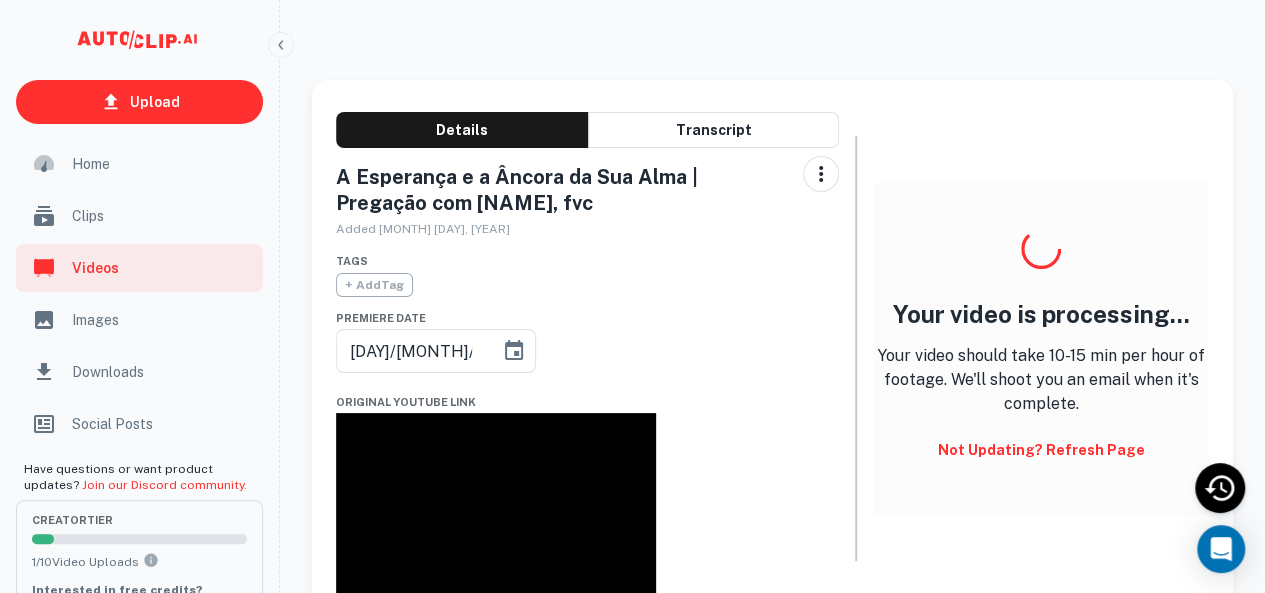 type on "[DAY]/[MONTH]/[YEAR]" 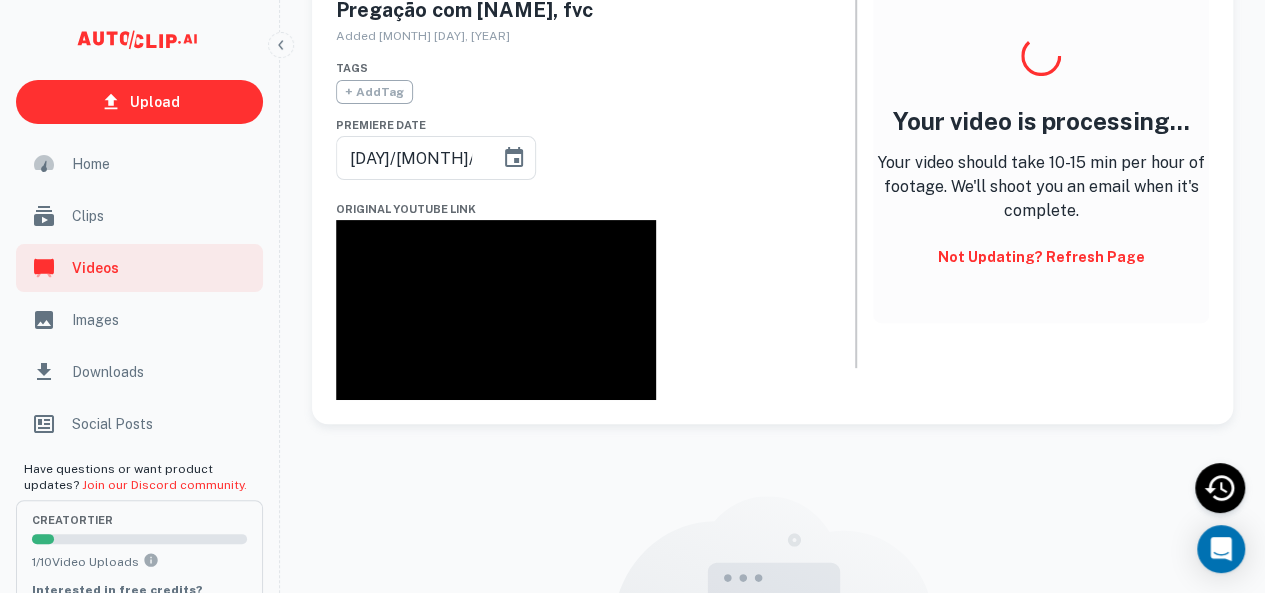scroll, scrollTop: 0, scrollLeft: 0, axis: both 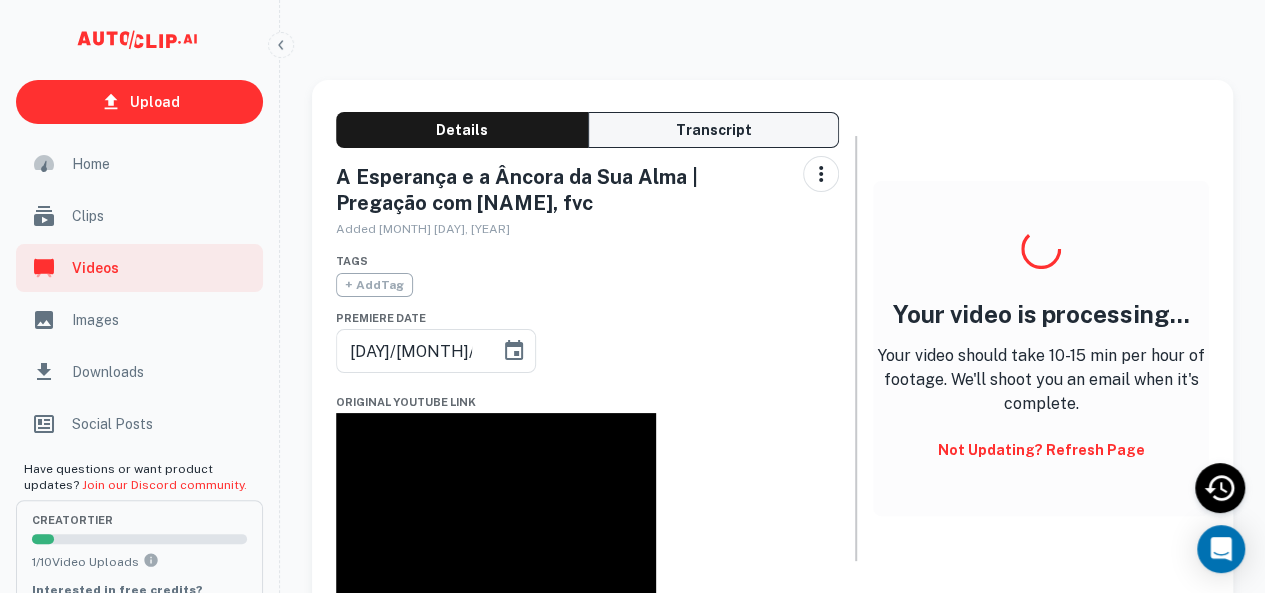 click on "Transcript" at bounding box center [714, 130] 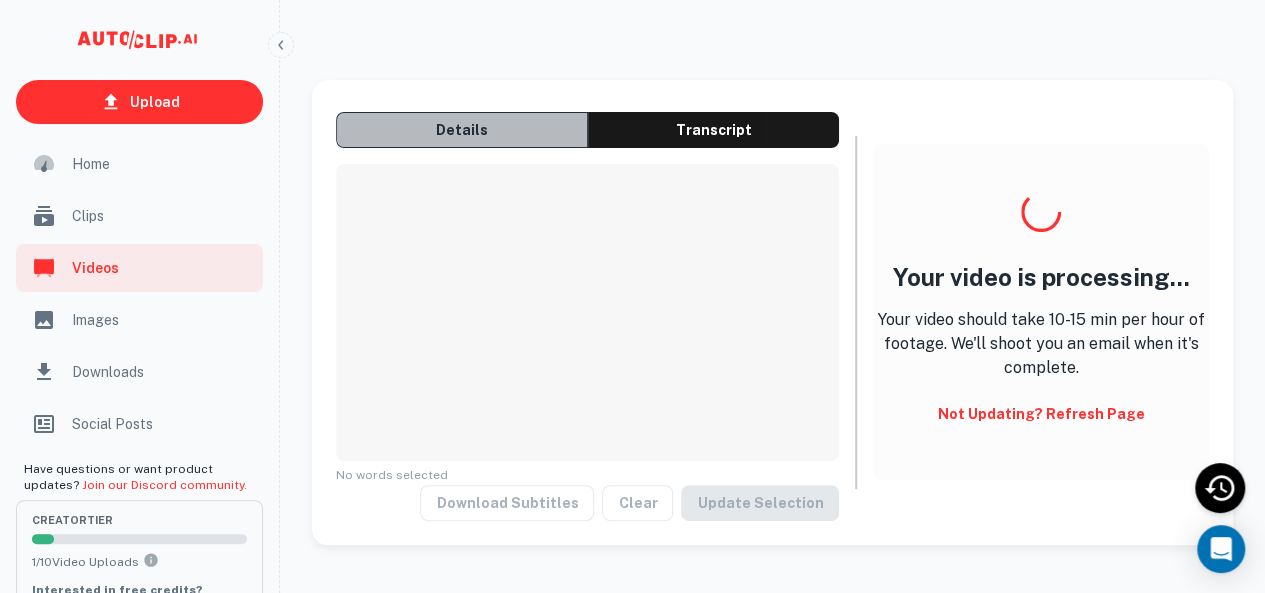 click on "Details" at bounding box center (462, 130) 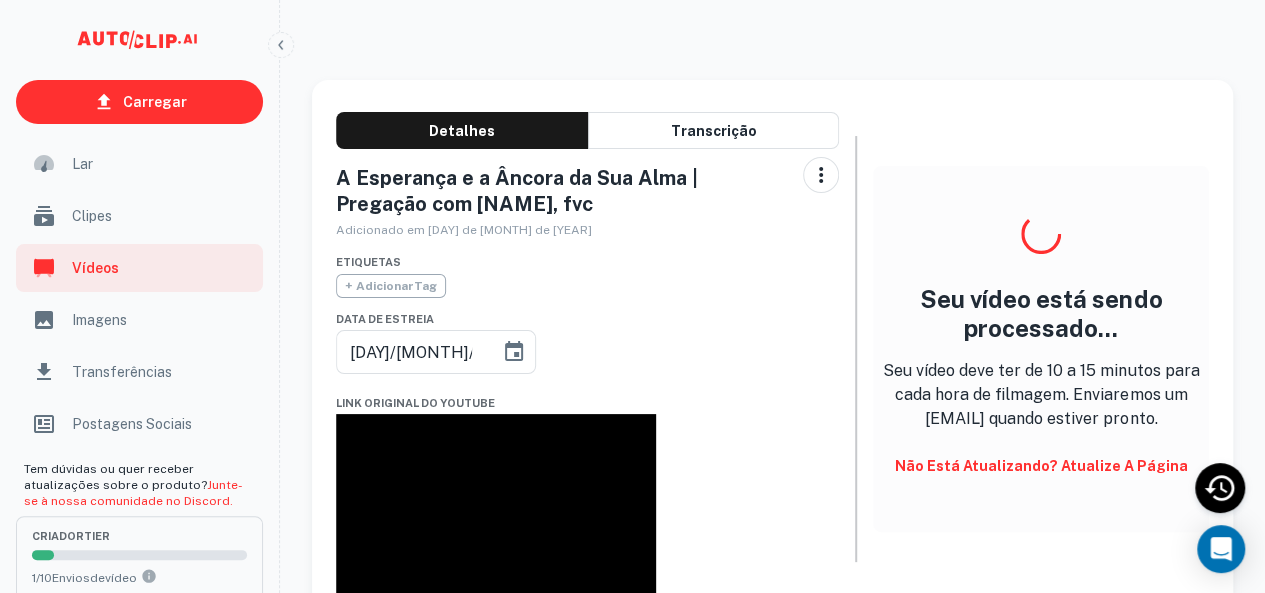 click on "Seu vídeo está sendo processado... Seu vídeo deve ter de 10 a 15 minutos para cada hora de filmagem. Enviaremos um e-mail quando estiver pronto. Não está atualizando? Atualize a página" at bounding box center [1041, 349] 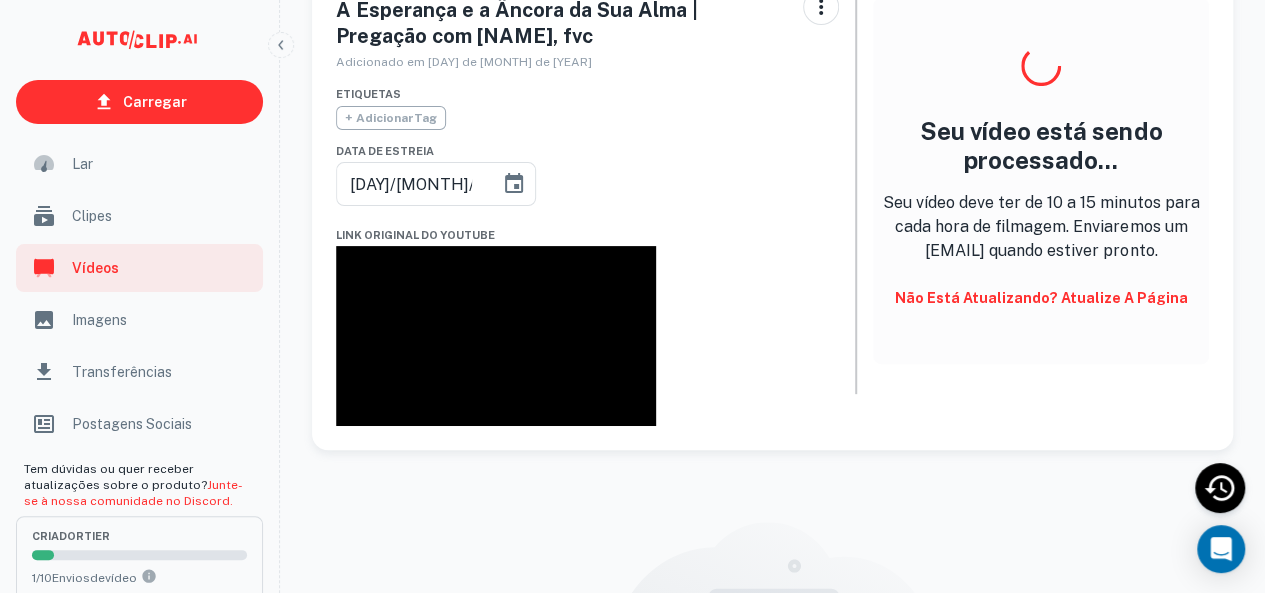 scroll, scrollTop: 200, scrollLeft: 0, axis: vertical 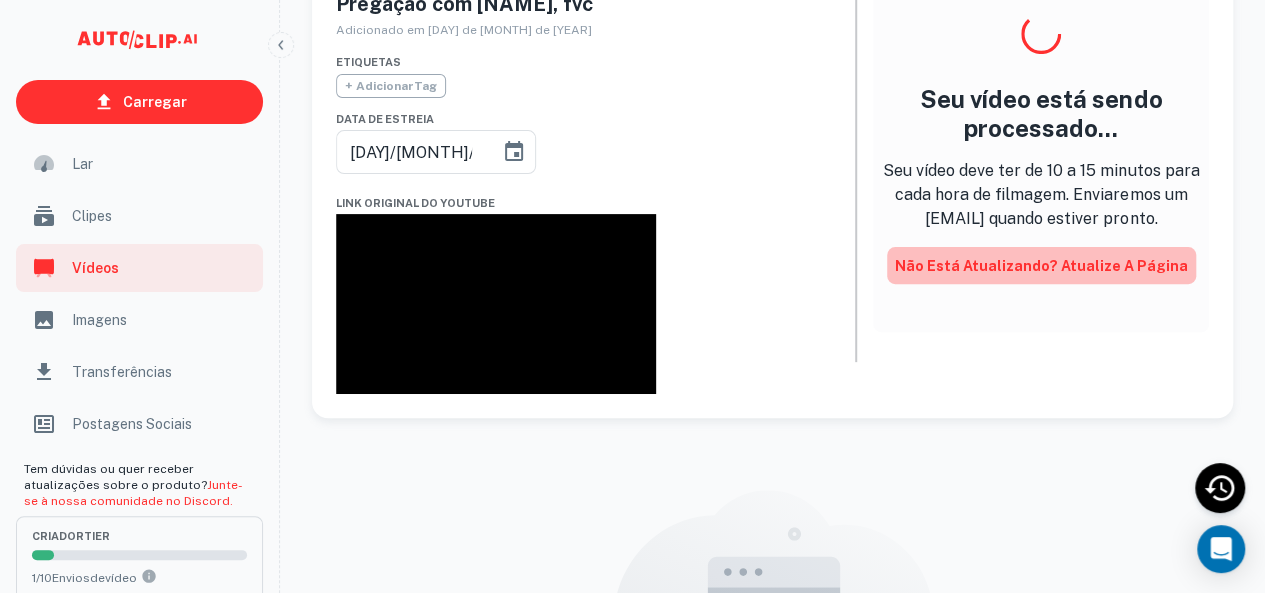 click on "Não está atualizando? Atualize a página" at bounding box center (1041, 266) 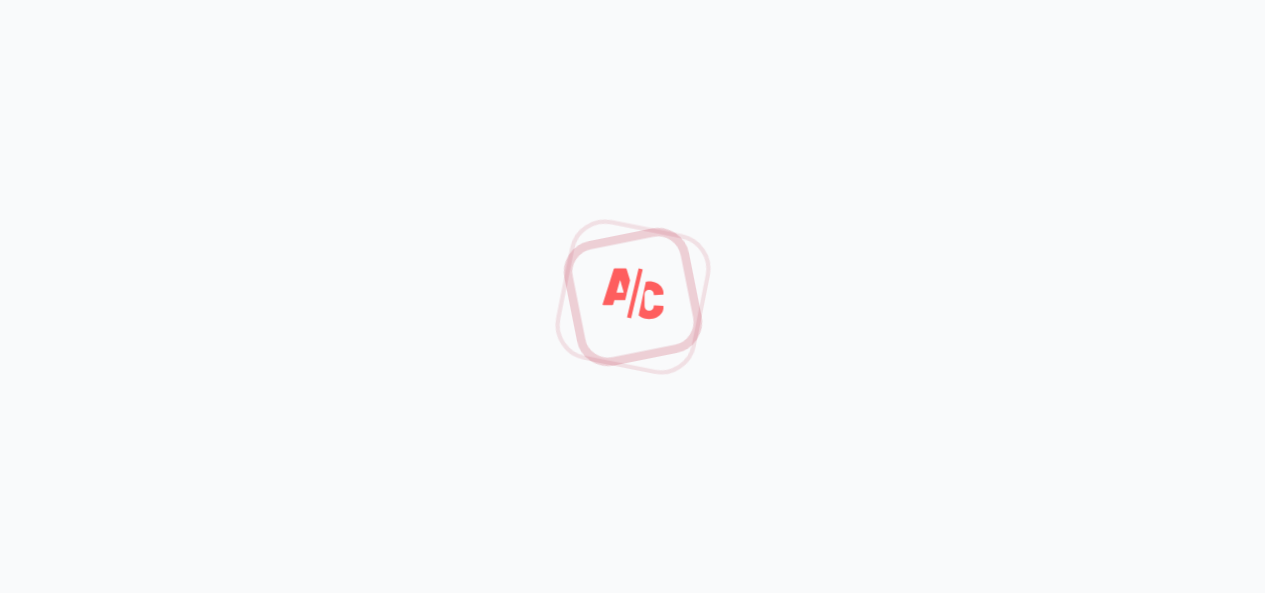 scroll, scrollTop: 16, scrollLeft: 0, axis: vertical 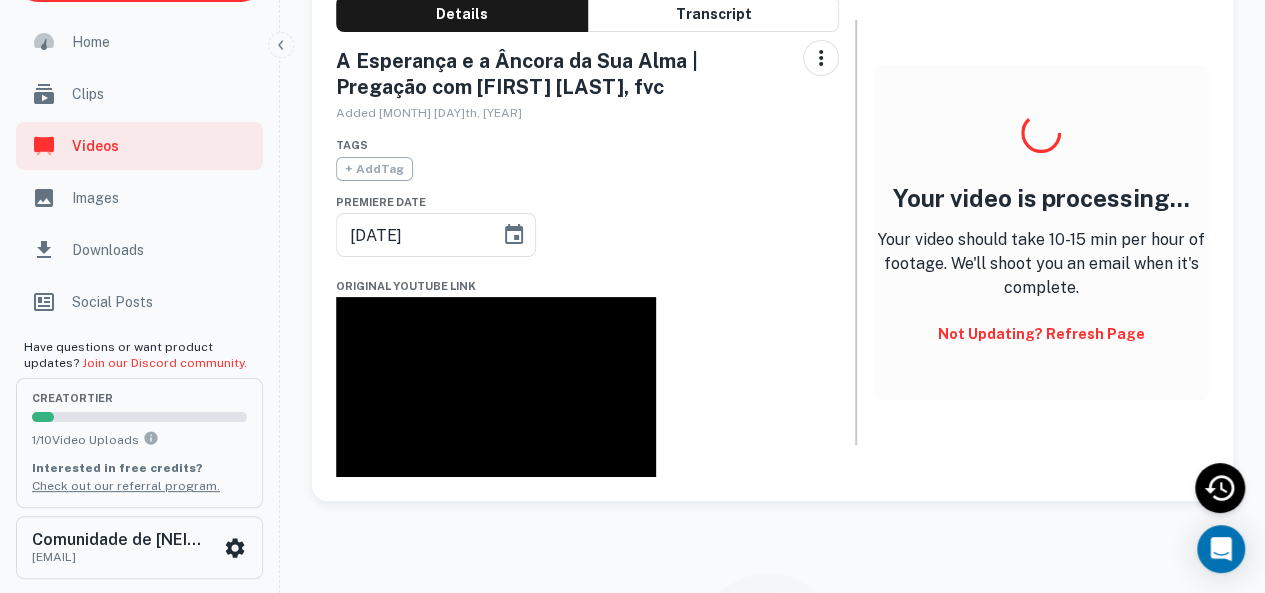 click on "Not updating? Refresh Page" at bounding box center (1041, 334) 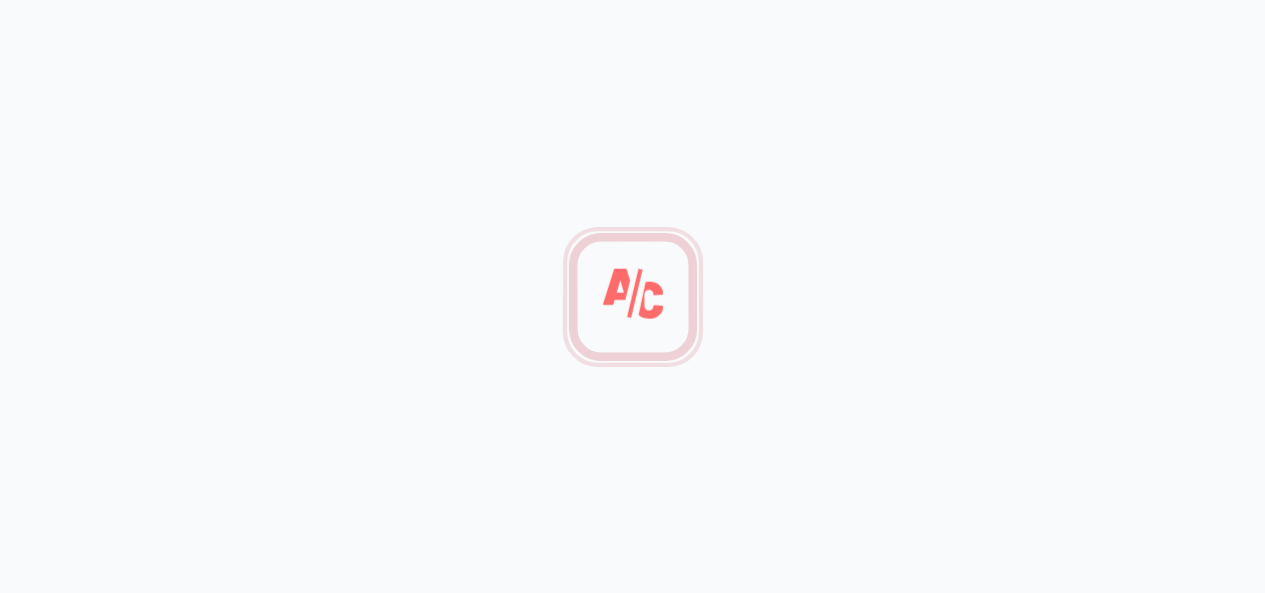 scroll, scrollTop: 16, scrollLeft: 0, axis: vertical 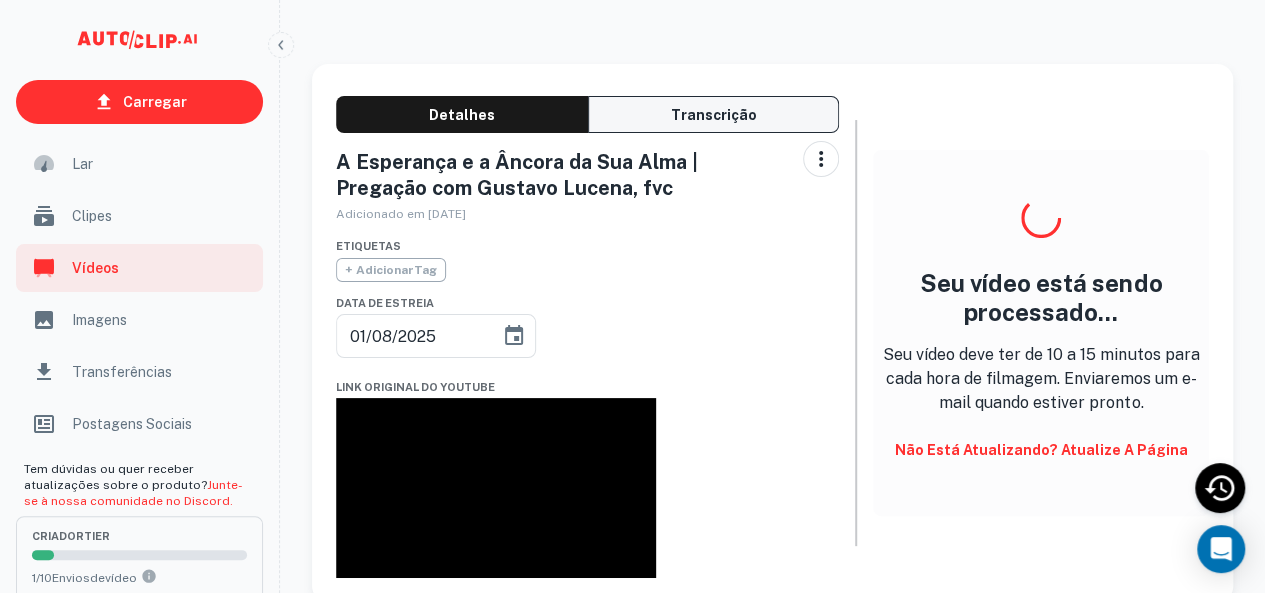 click on "Transcrição" at bounding box center (714, 114) 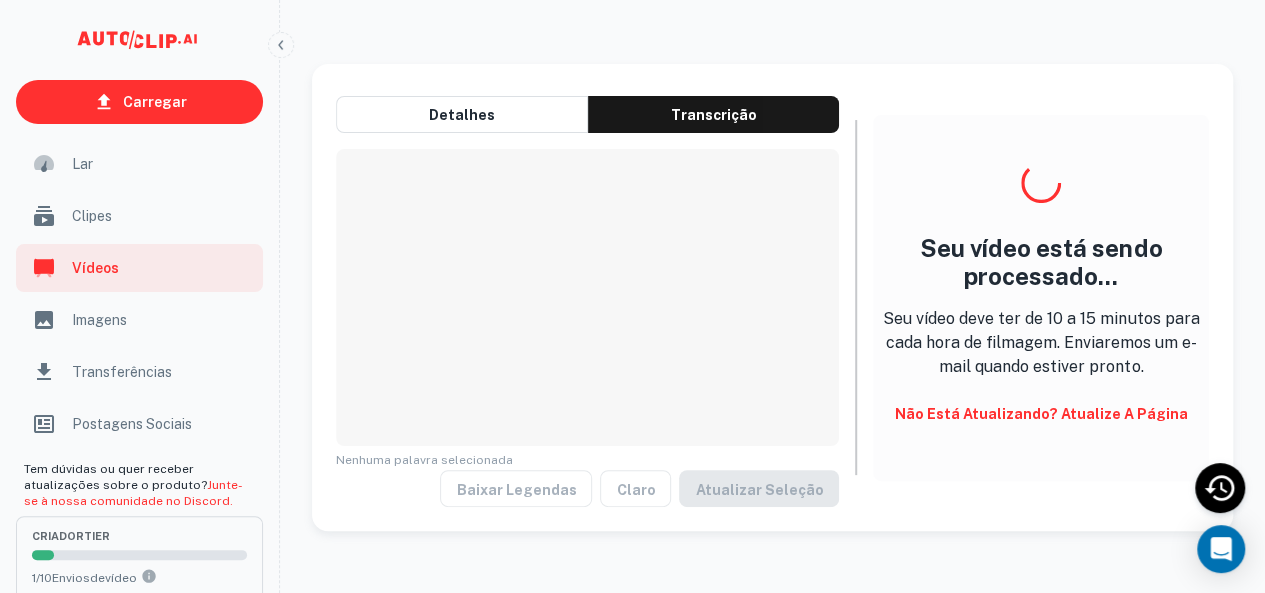 scroll, scrollTop: 74, scrollLeft: 0, axis: vertical 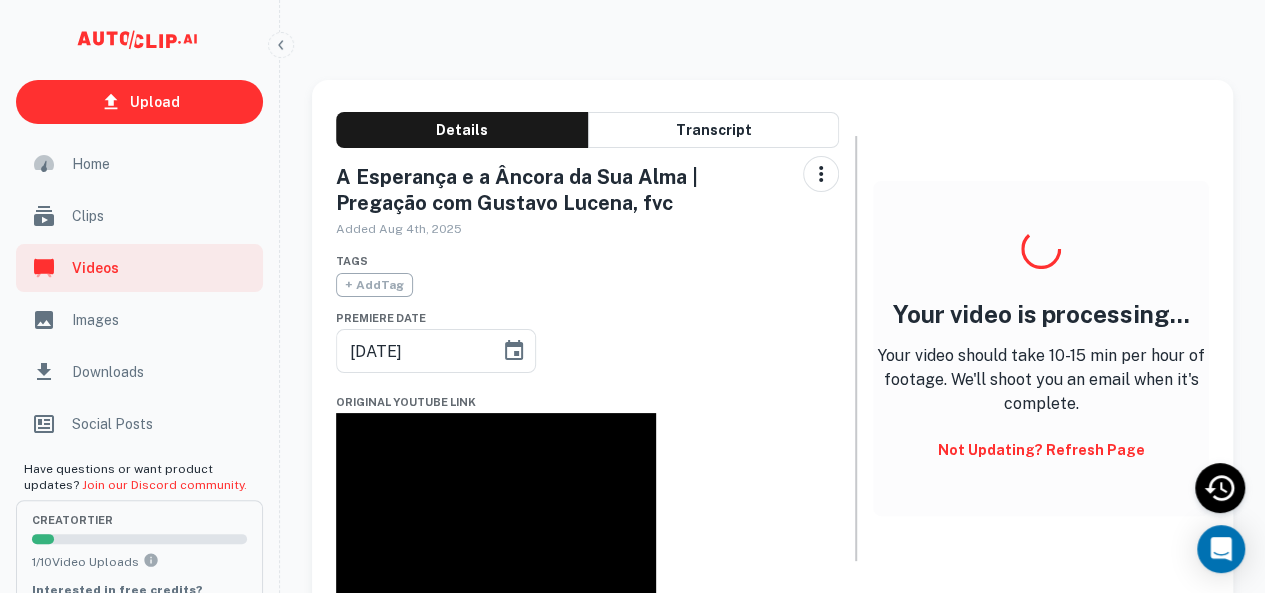 type on "01/08/2025" 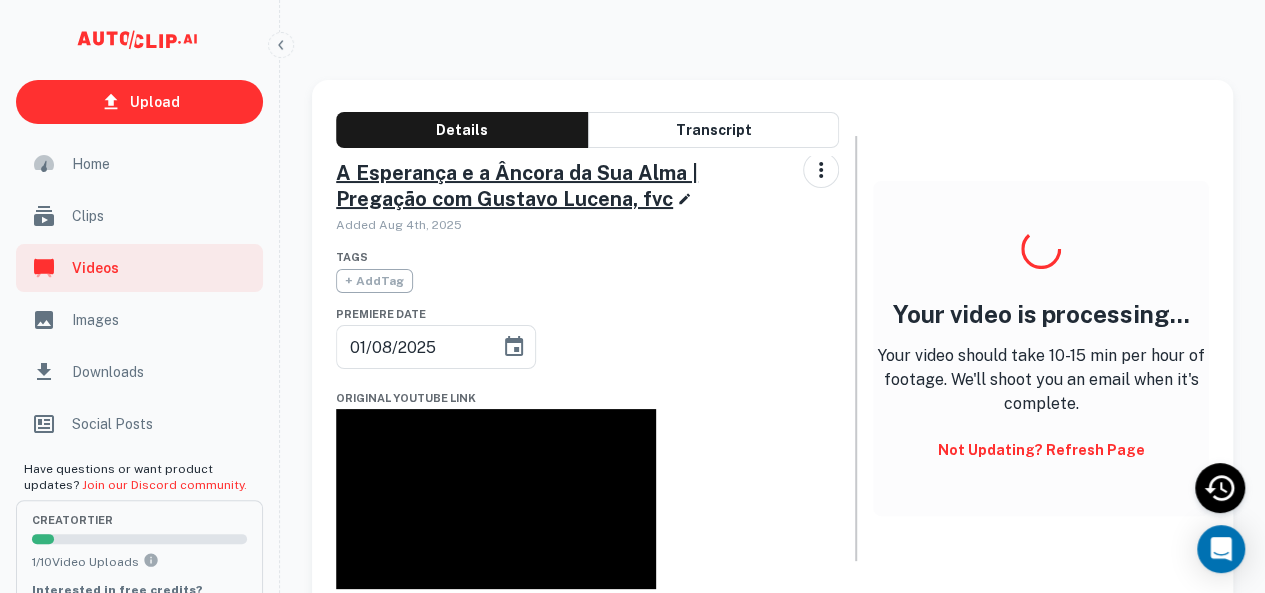 scroll, scrollTop: 6, scrollLeft: 0, axis: vertical 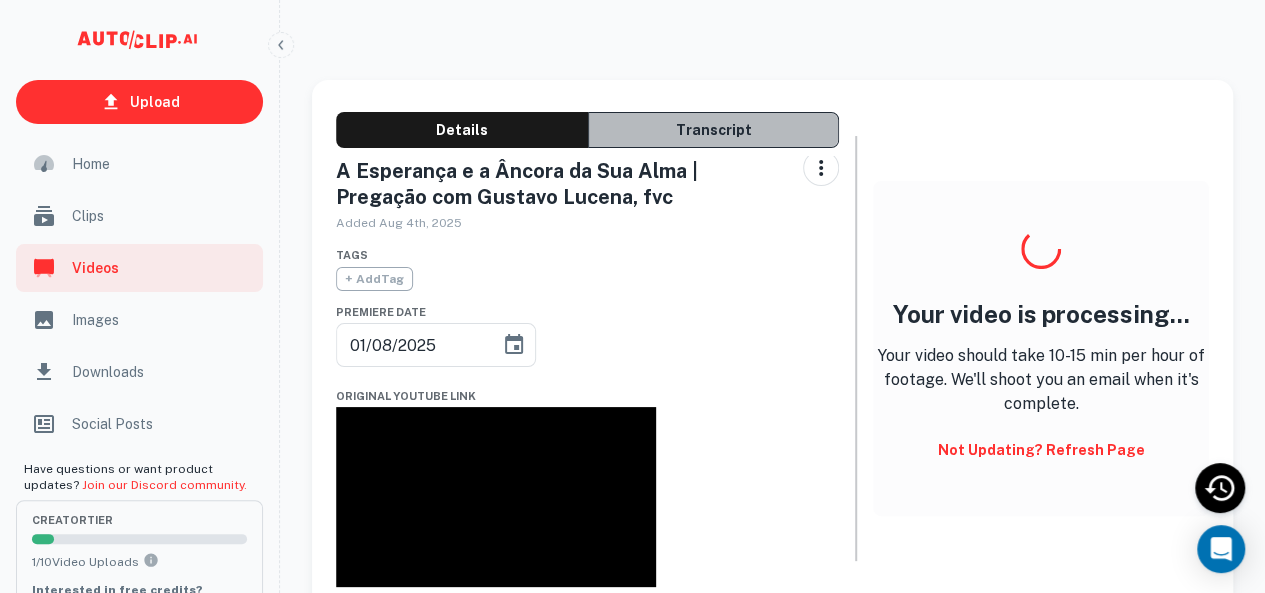 click on "Transcript" at bounding box center (714, 130) 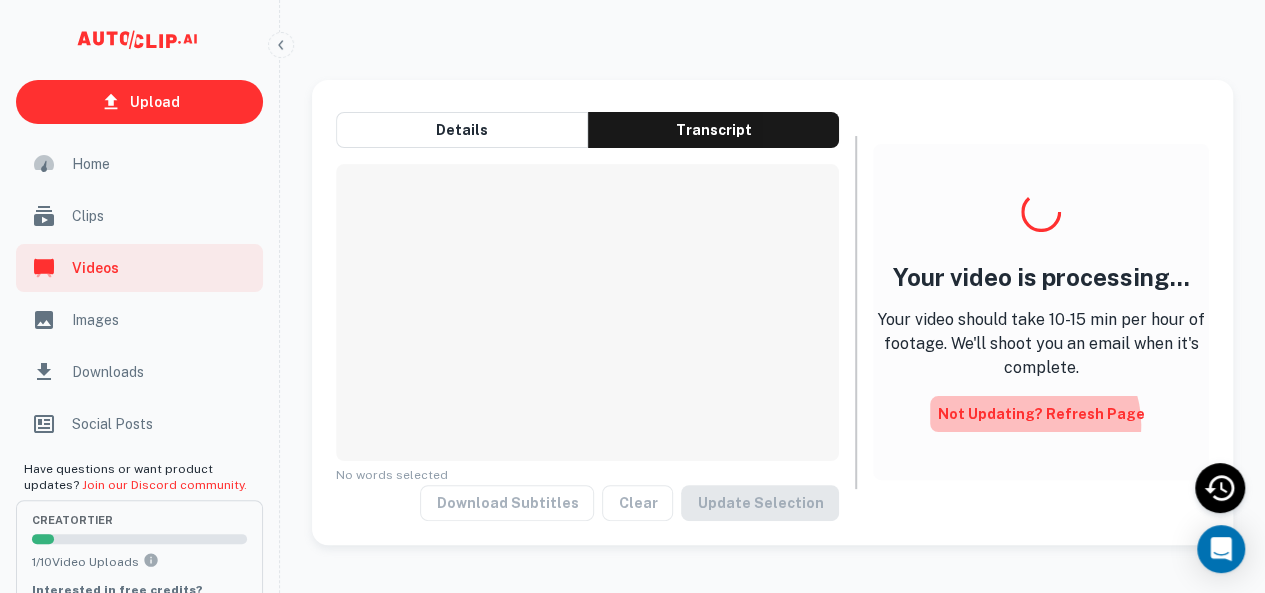 click on "Not updating? Refresh Page" at bounding box center (1041, 414) 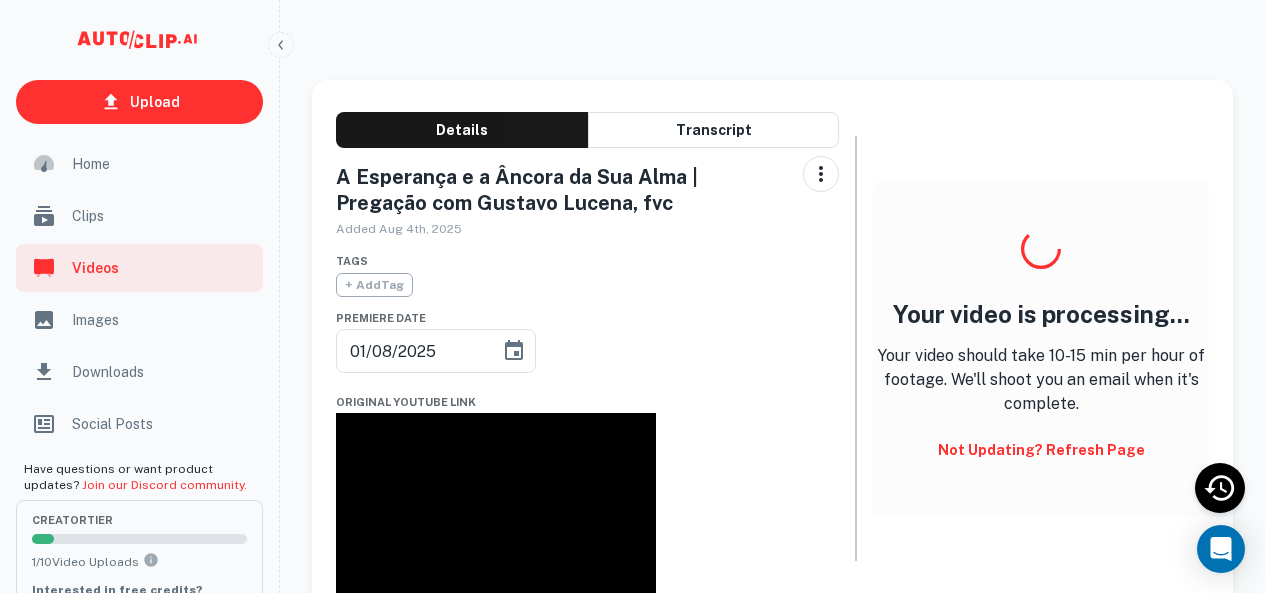 scroll, scrollTop: 0, scrollLeft: 0, axis: both 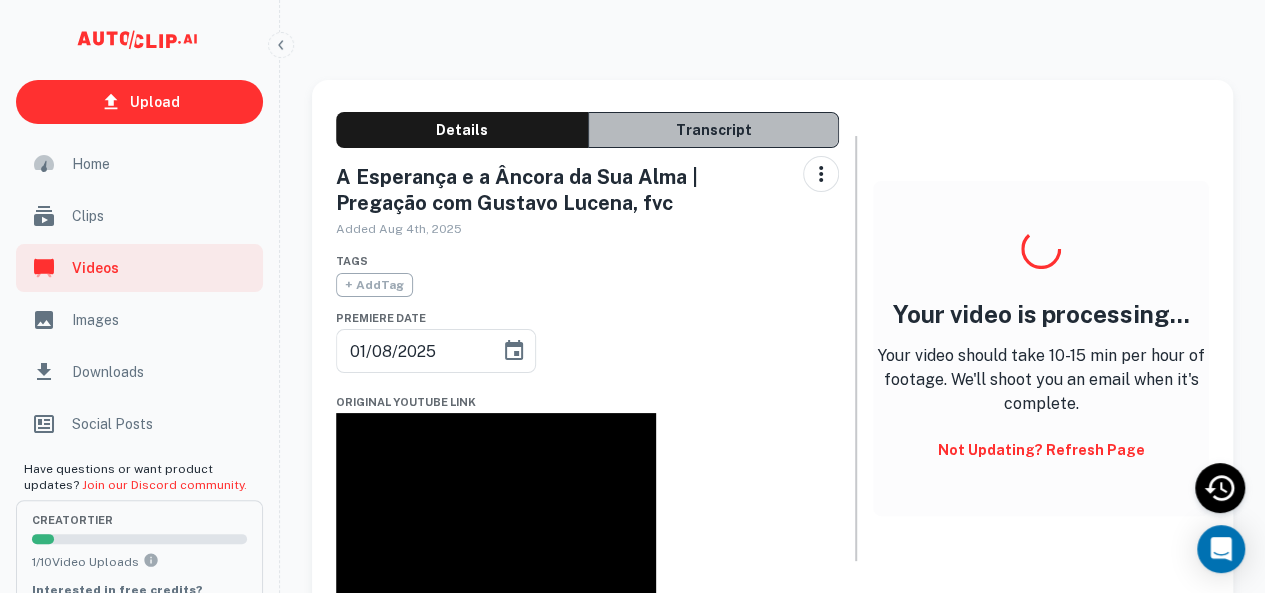 click on "Transcript" at bounding box center (714, 130) 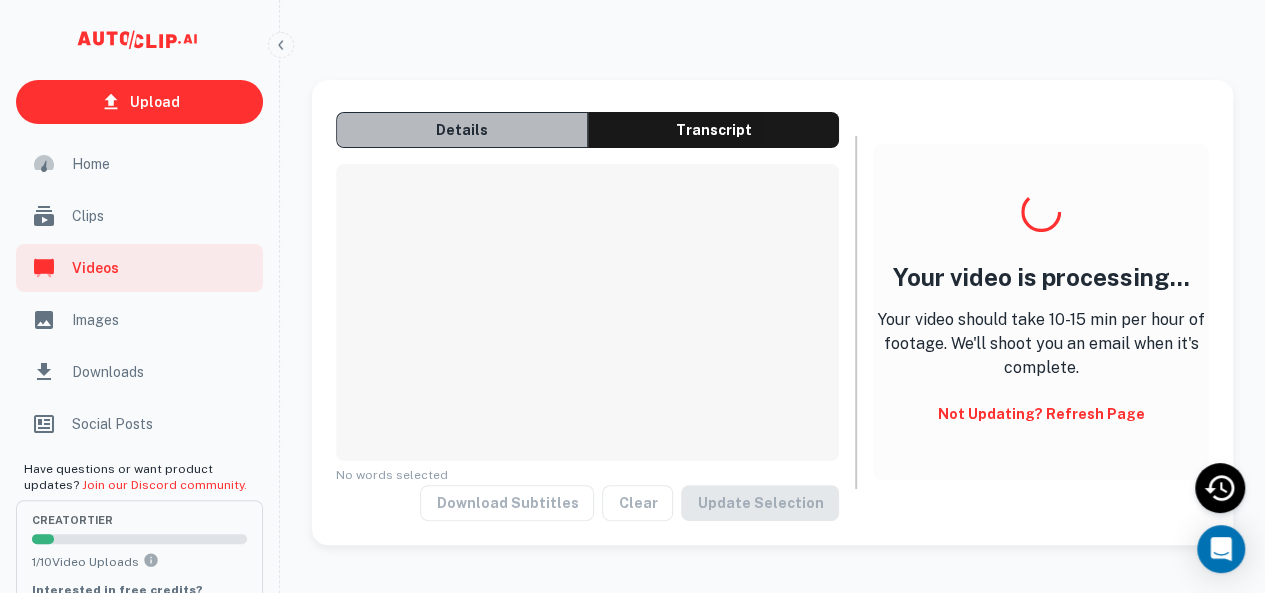 click on "Details" at bounding box center [462, 130] 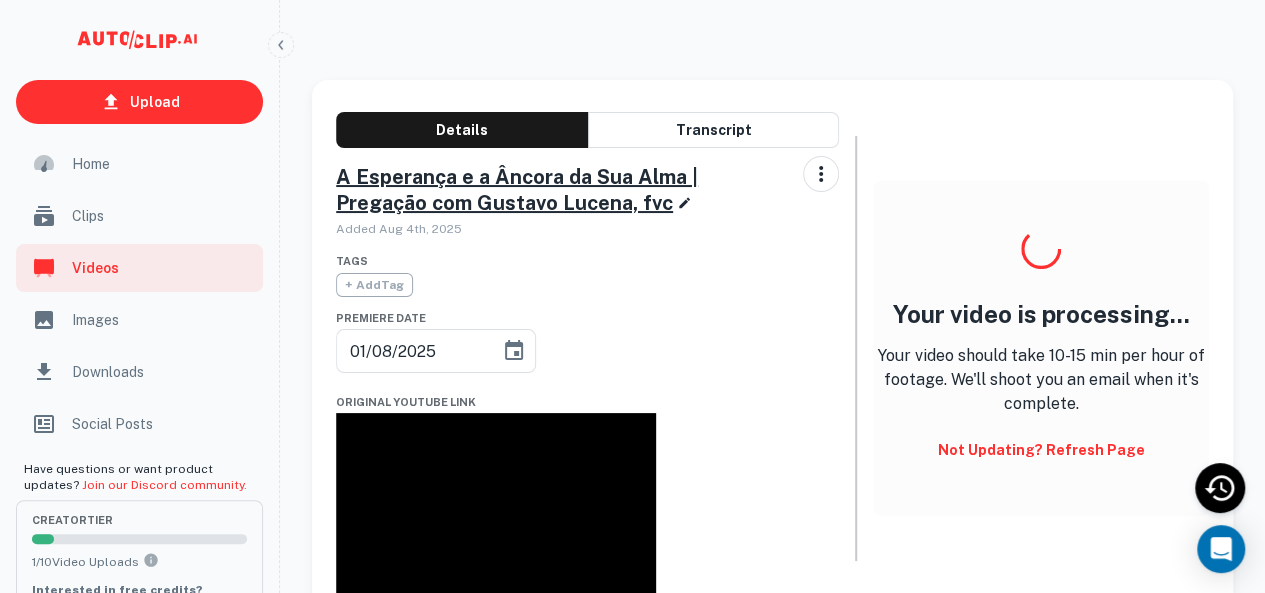 click on "A Esperança e a Âncora da Sua Alma | Pregação com Gustavo Lucena, fvc" at bounding box center (553, 190) 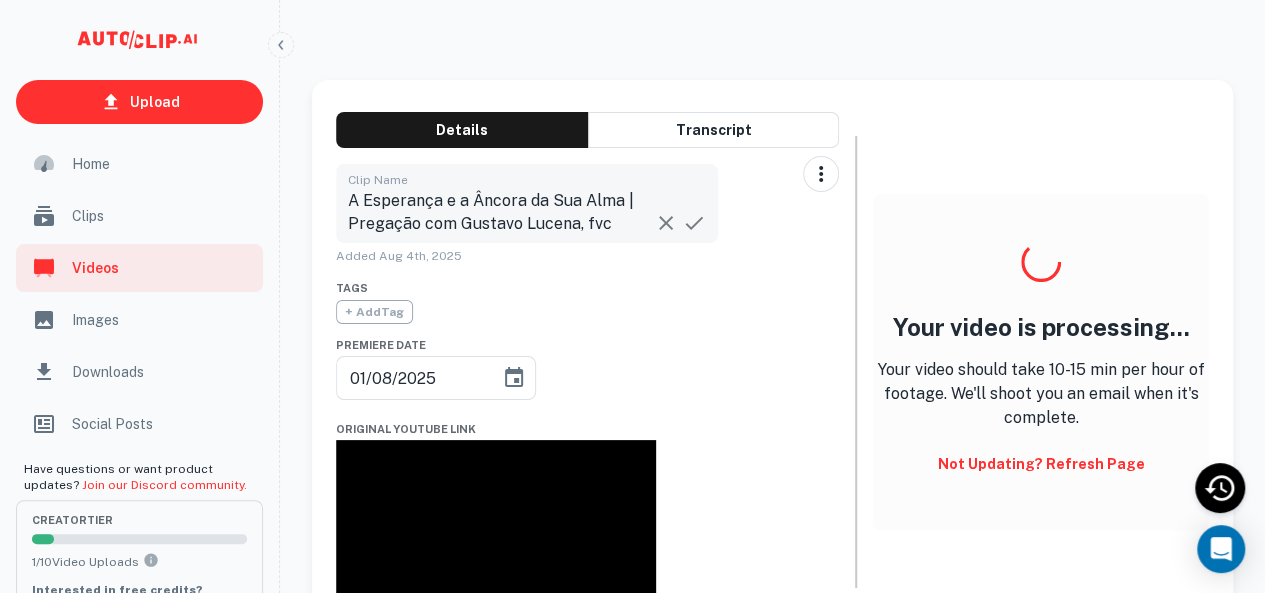 click on "Tags + Add  Tag Premiere Date 01/08/2025 ​" at bounding box center (587, 333) 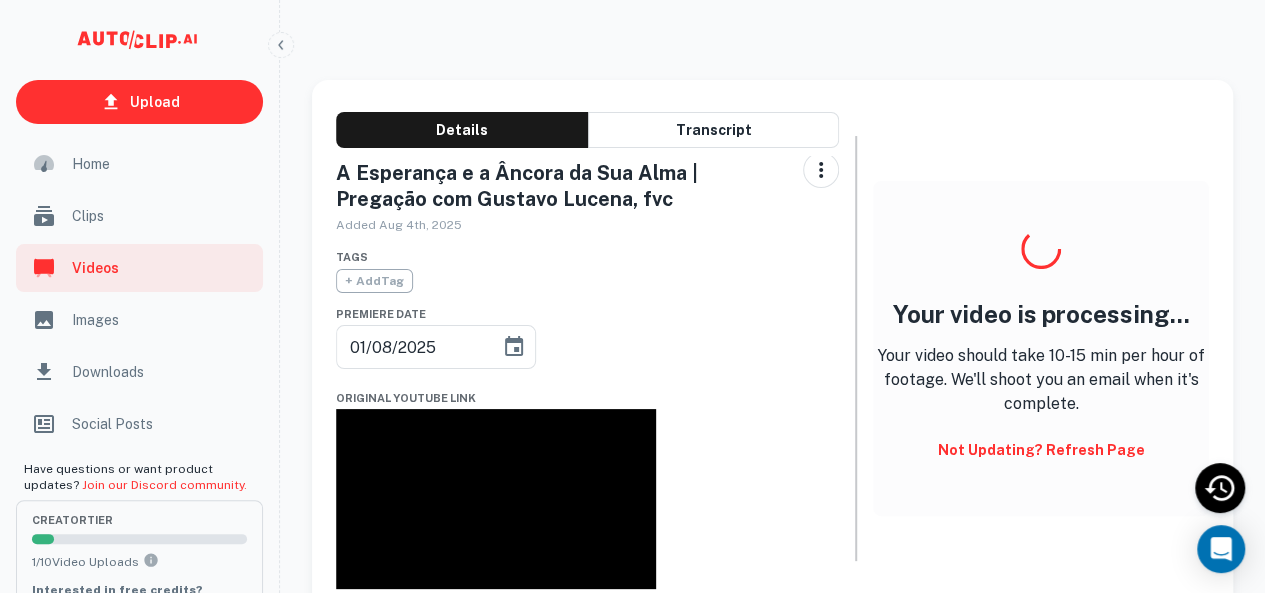 scroll, scrollTop: 6, scrollLeft: 0, axis: vertical 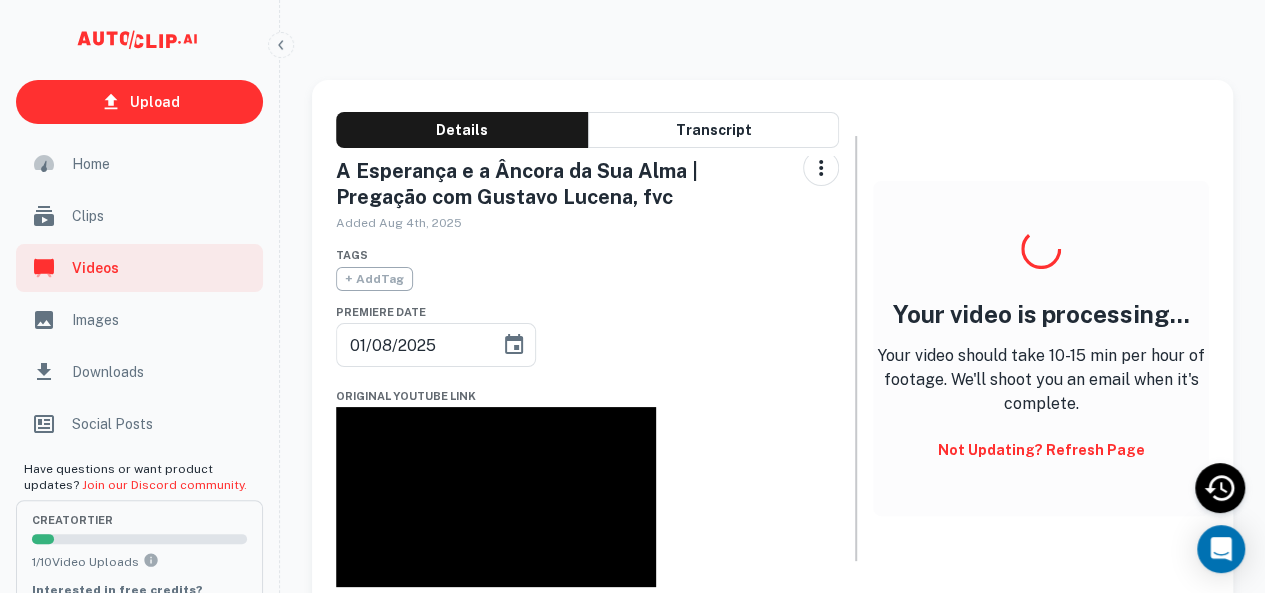 click on "Not updating? Refresh Page" at bounding box center (1041, 450) 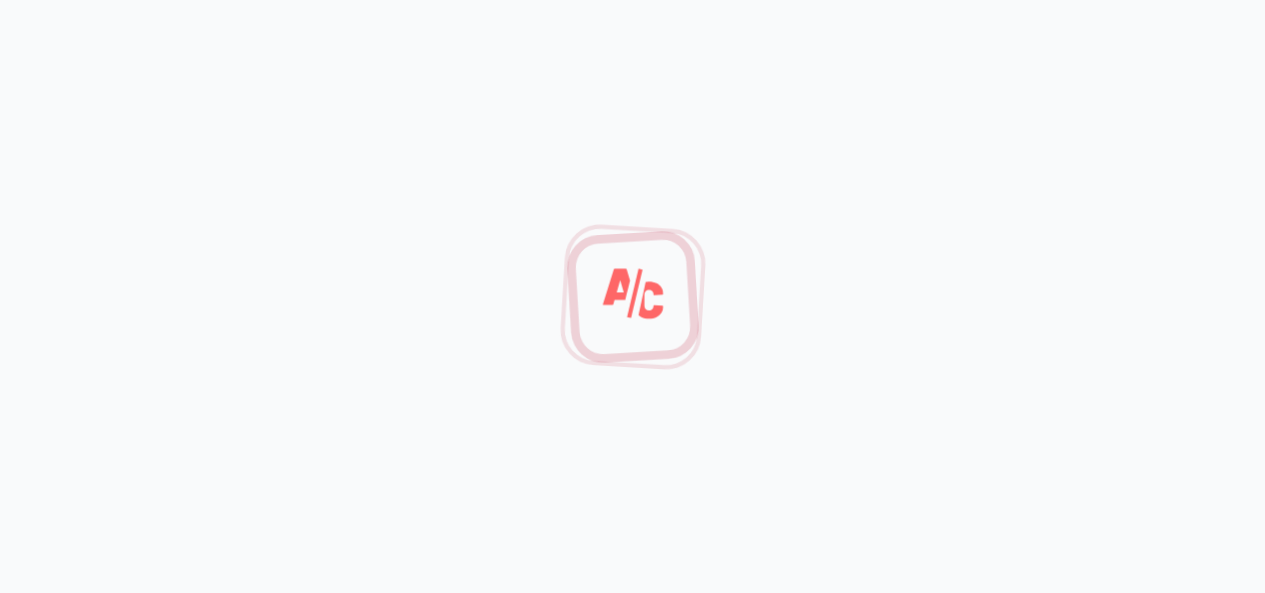 scroll, scrollTop: 0, scrollLeft: 0, axis: both 